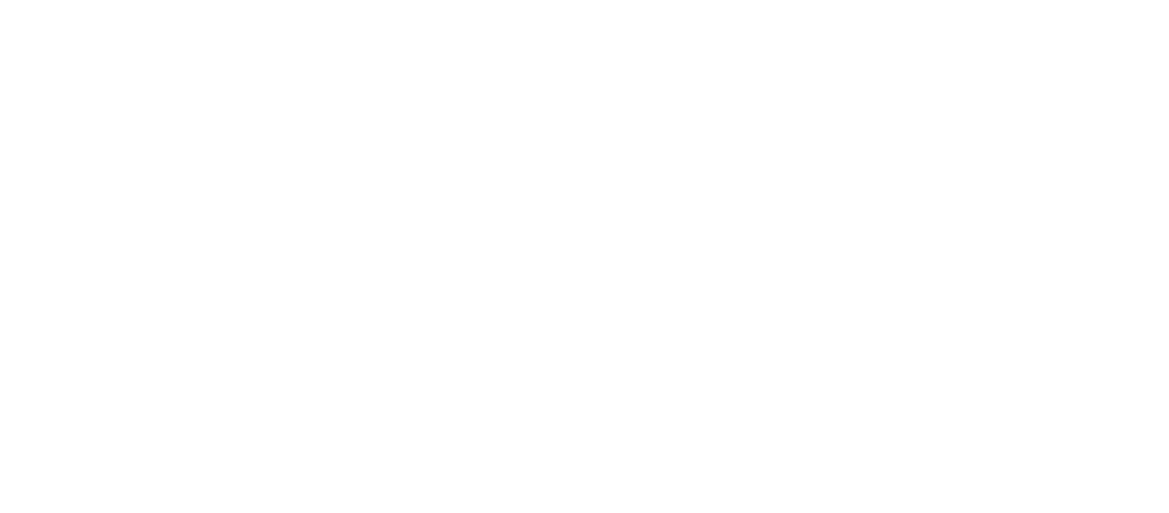 scroll, scrollTop: 0, scrollLeft: 0, axis: both 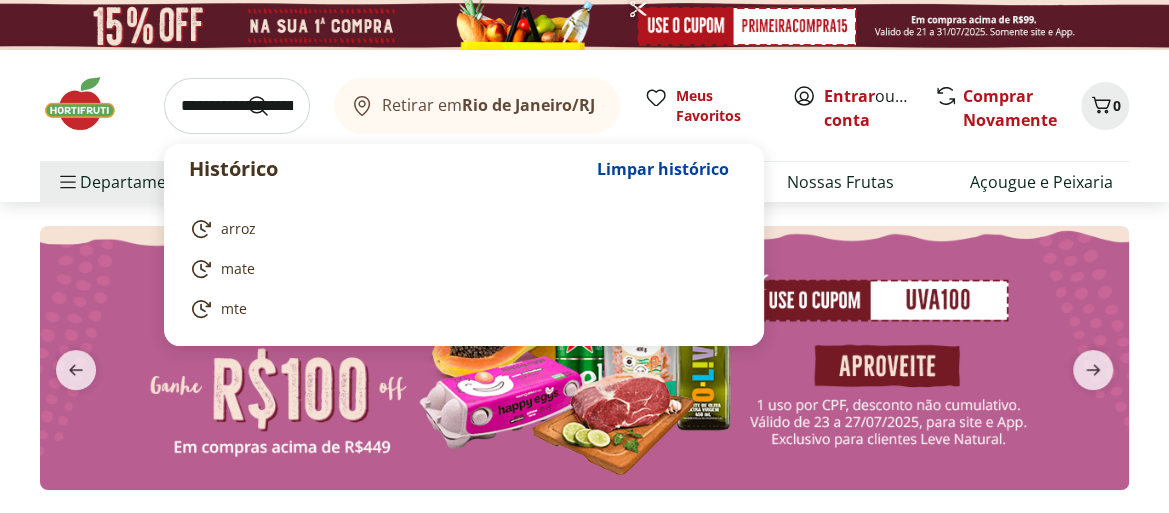 click at bounding box center [237, 106] 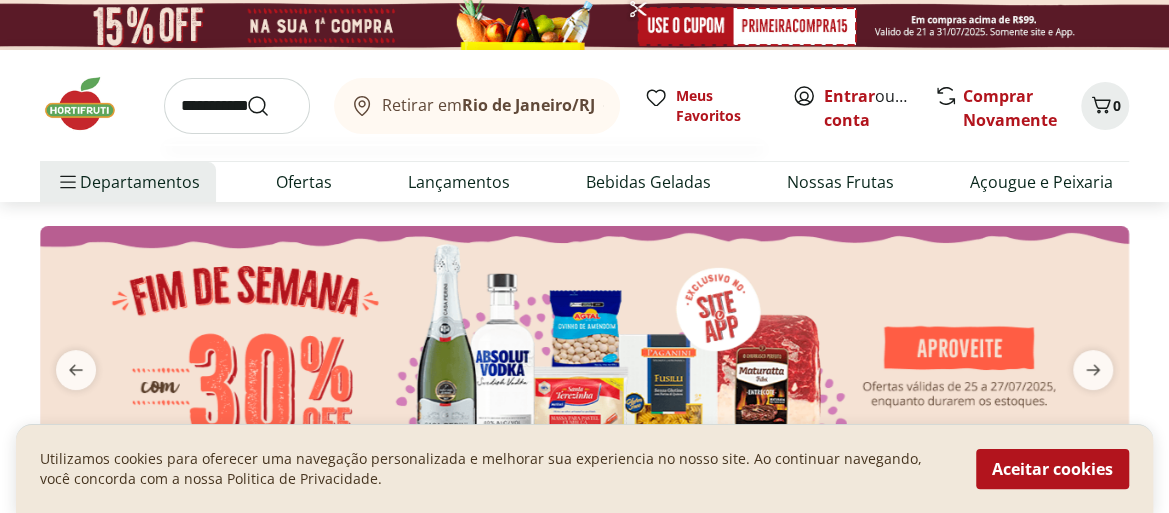 type on "**********" 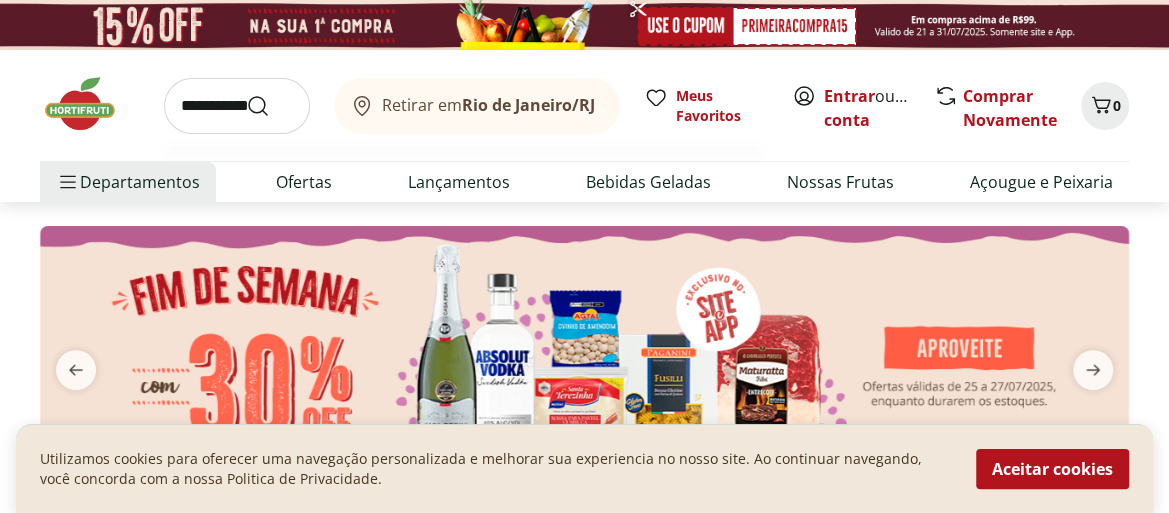 click at bounding box center [270, 106] 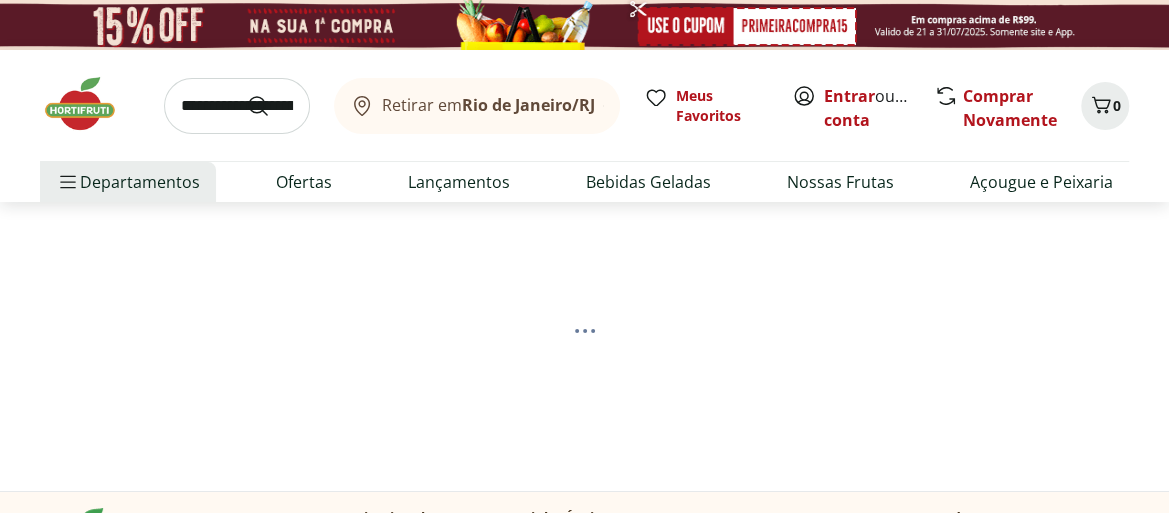 select on "**********" 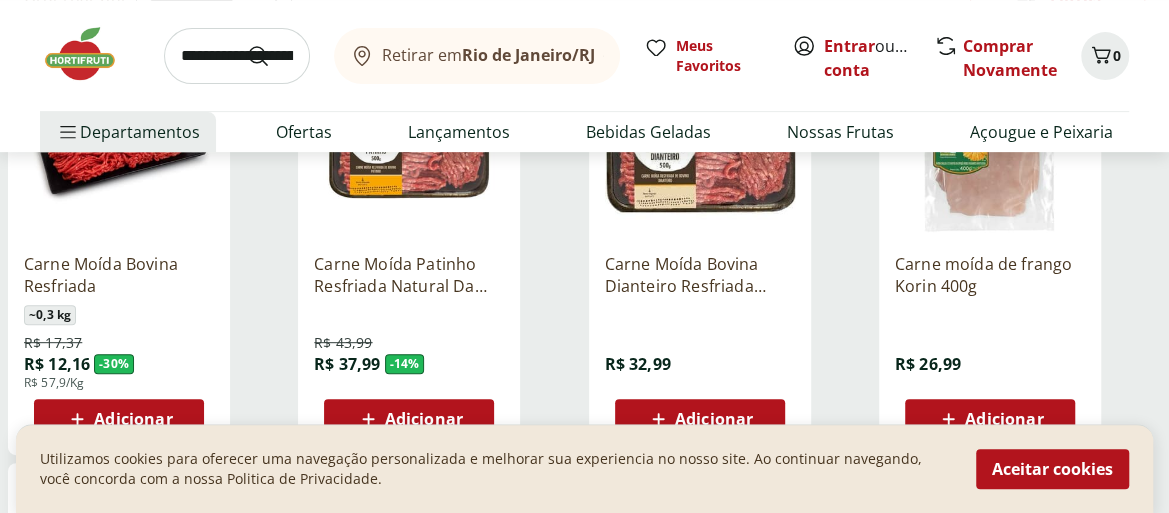 scroll, scrollTop: 400, scrollLeft: 0, axis: vertical 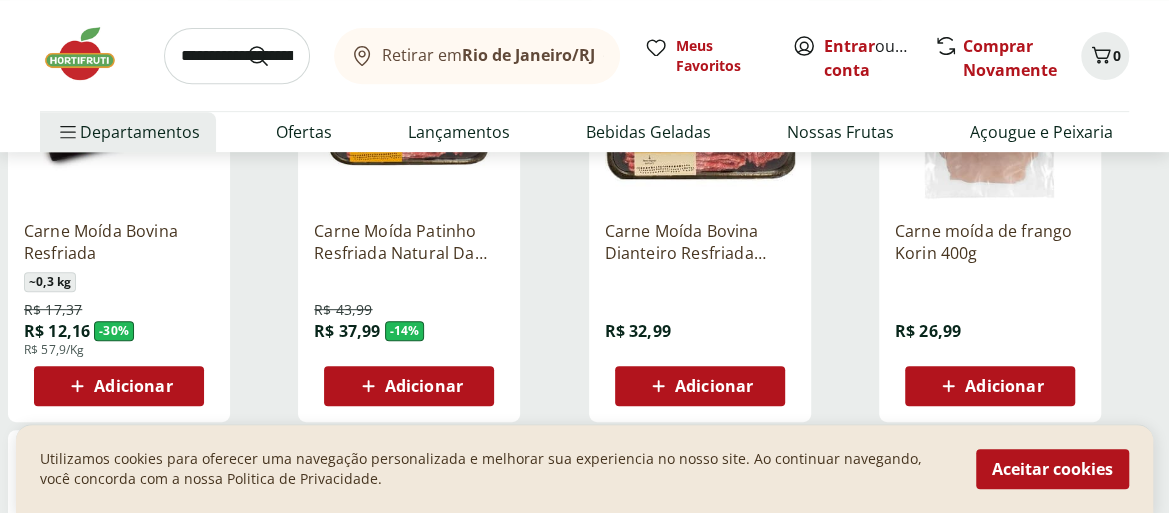 click on "Adicionar" at bounding box center (424, 386) 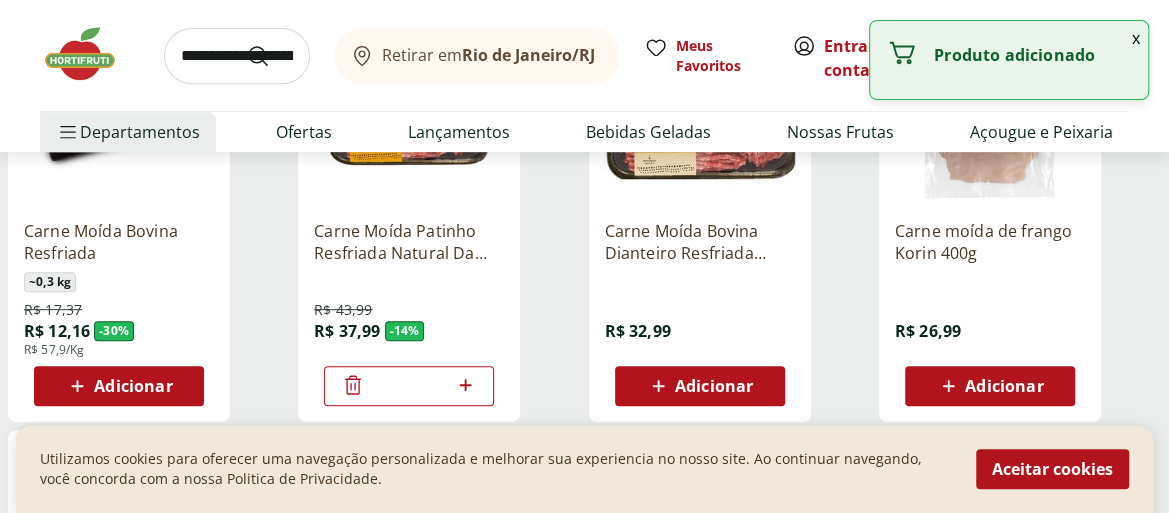 click at bounding box center [237, 56] 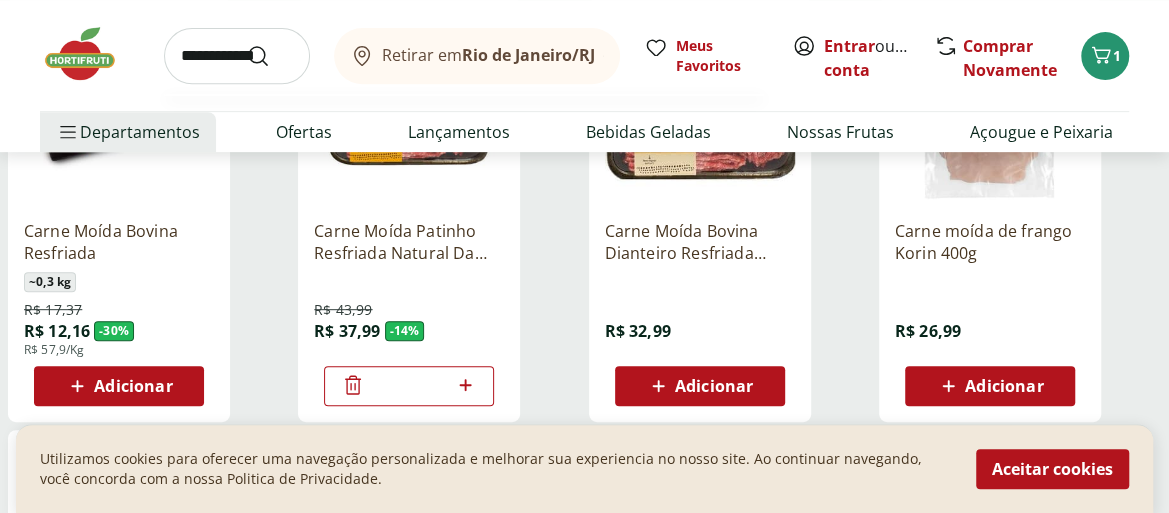 type on "**********" 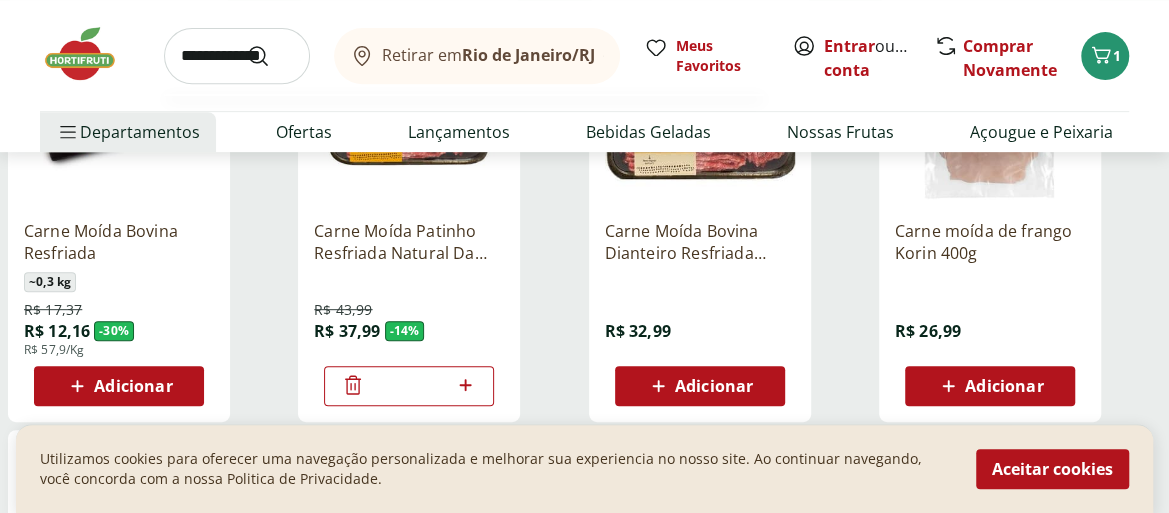click at bounding box center (270, 56) 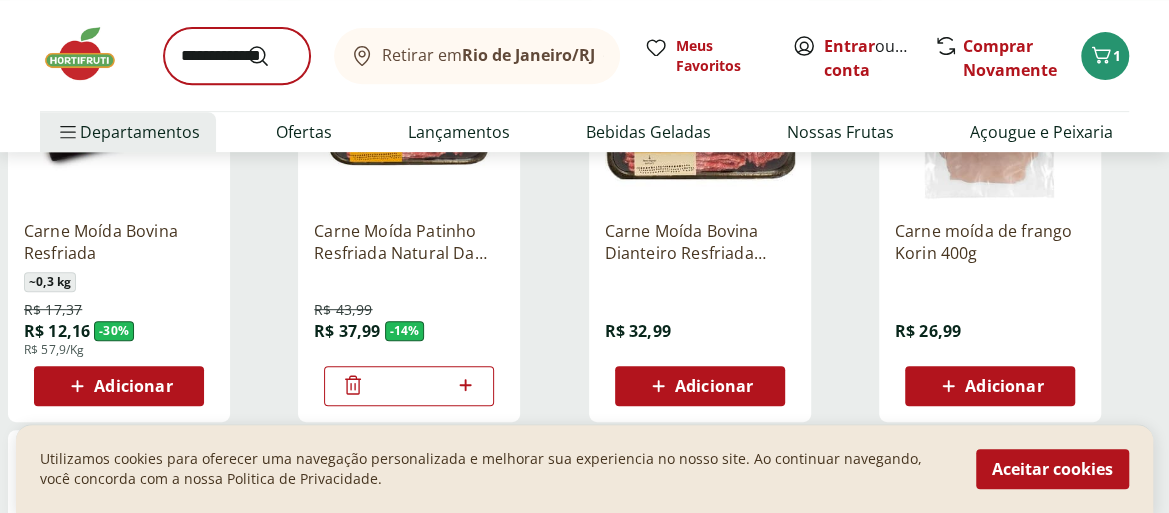 scroll, scrollTop: 0, scrollLeft: 0, axis: both 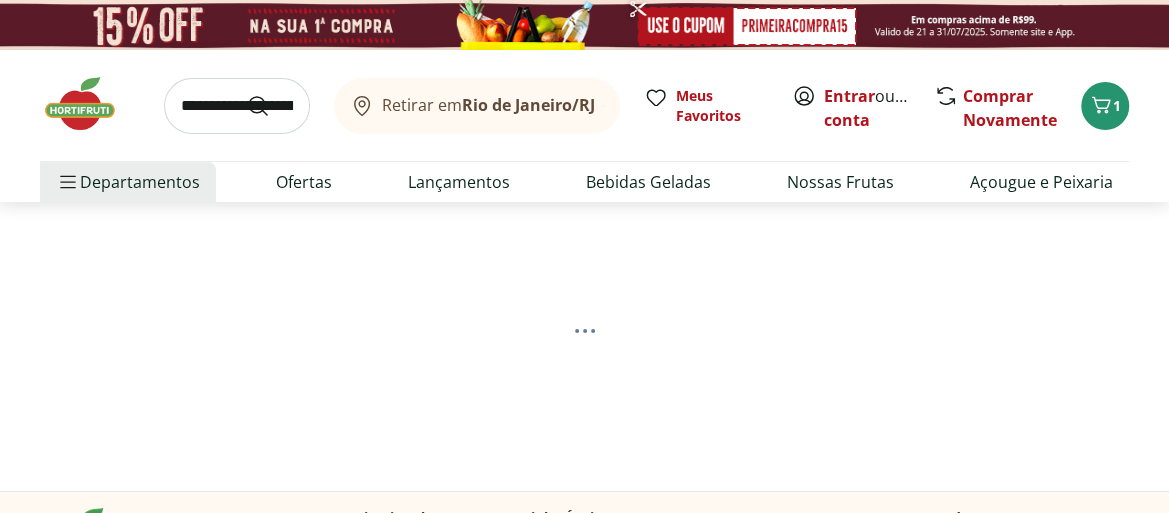 select on "**********" 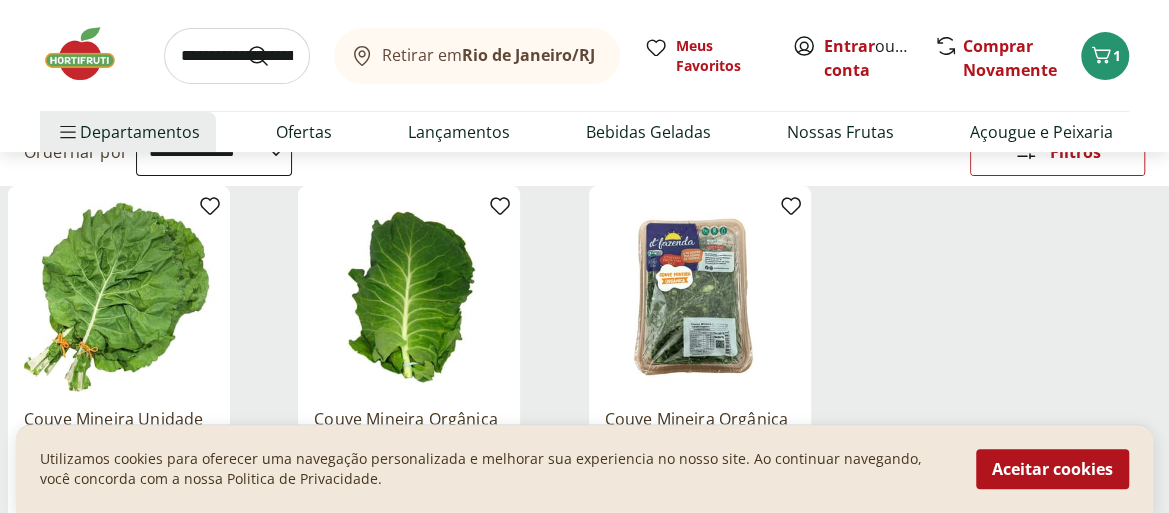 scroll, scrollTop: 200, scrollLeft: 0, axis: vertical 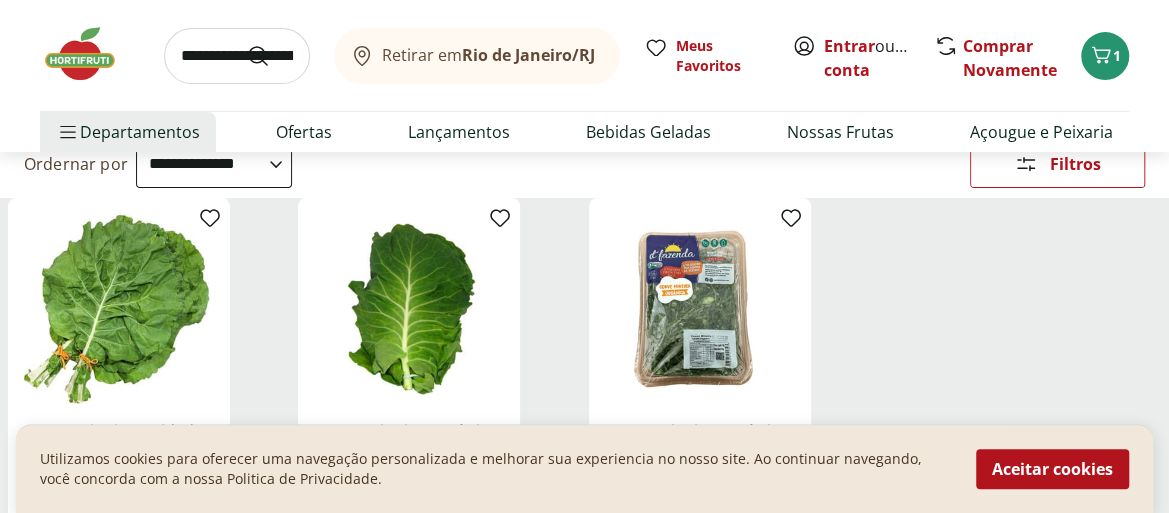 click at bounding box center (119, 309) 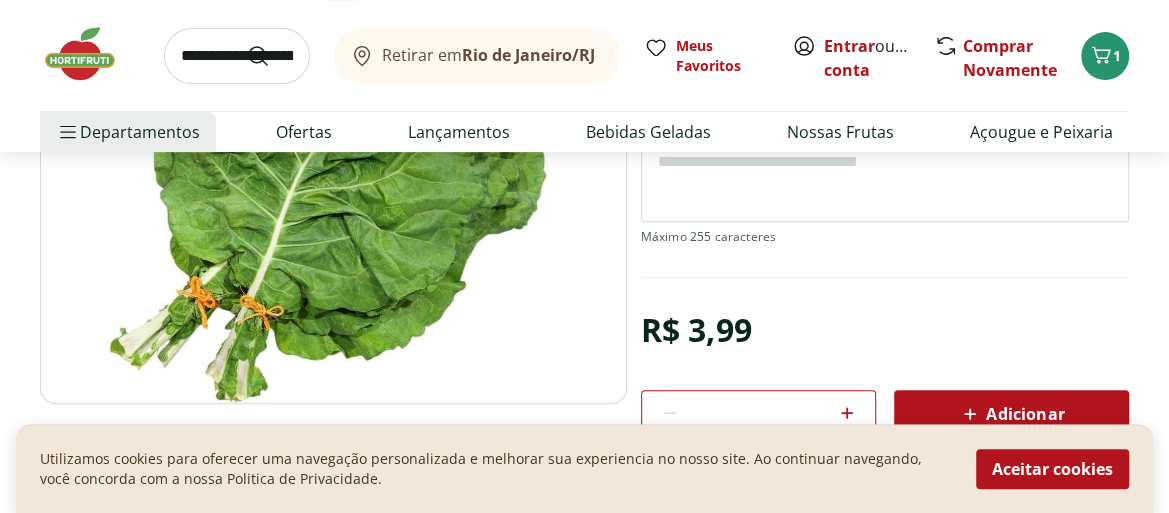 scroll, scrollTop: 300, scrollLeft: 0, axis: vertical 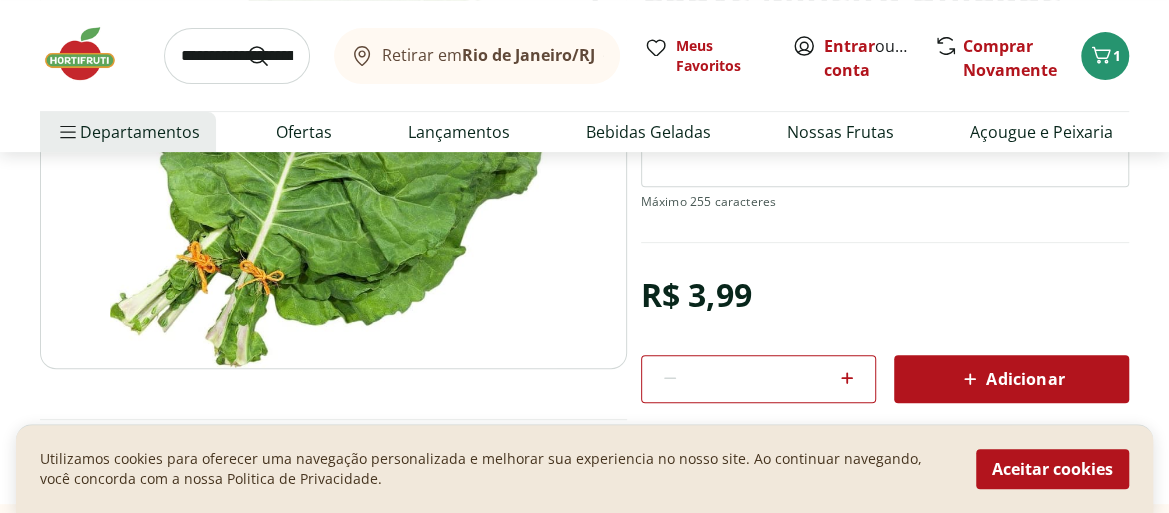 click 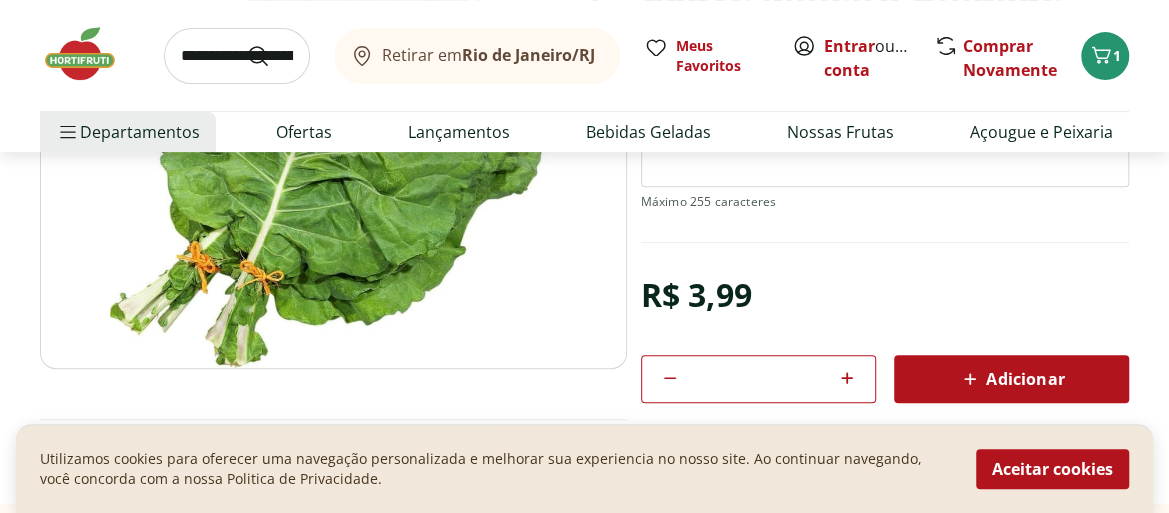 click on "Adicionar" at bounding box center [1011, 379] 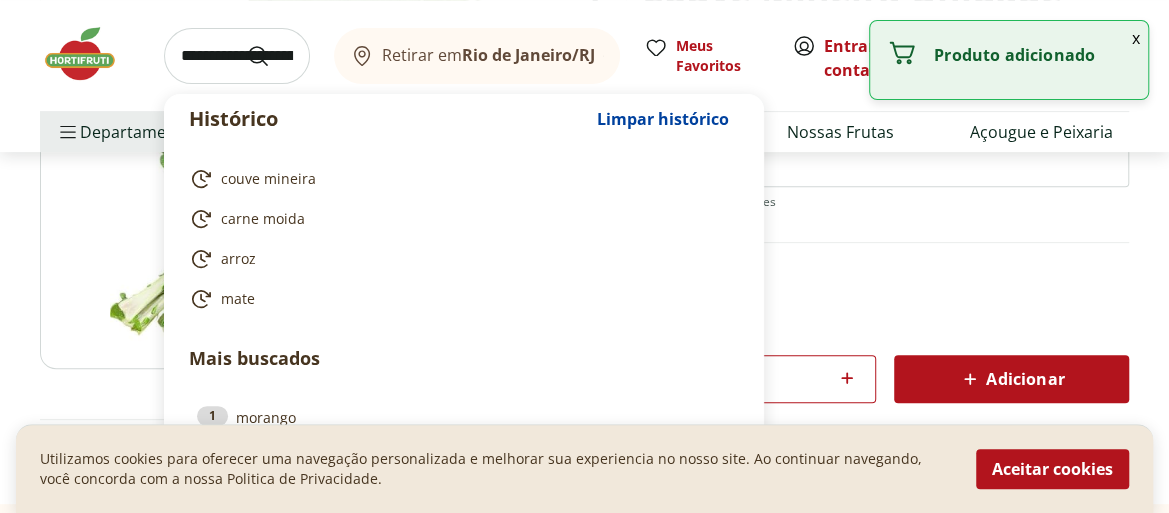 click at bounding box center (237, 56) 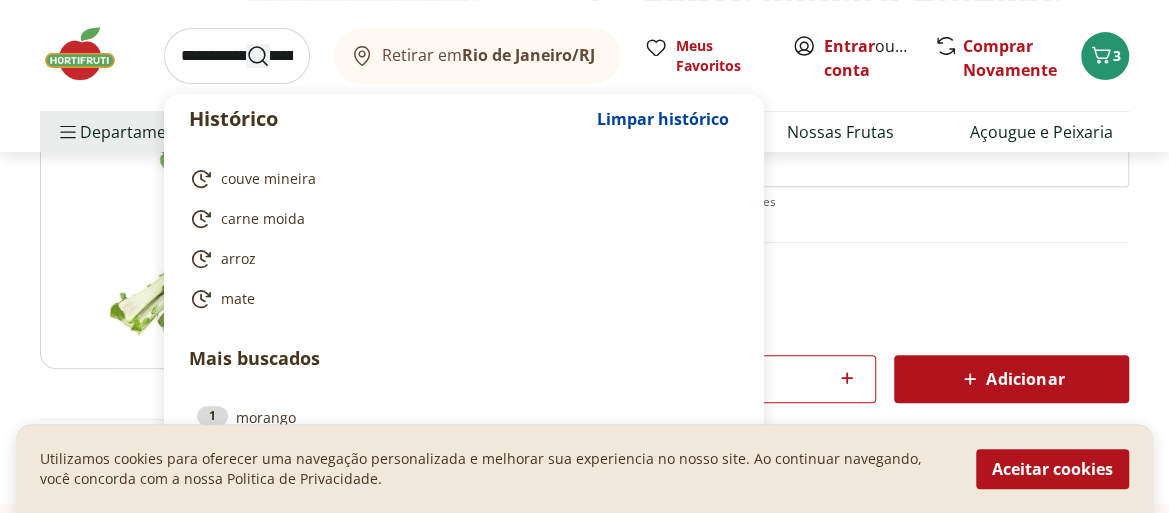 drag, startPoint x: 180, startPoint y: 52, endPoint x: 283, endPoint y: 57, distance: 103.121284 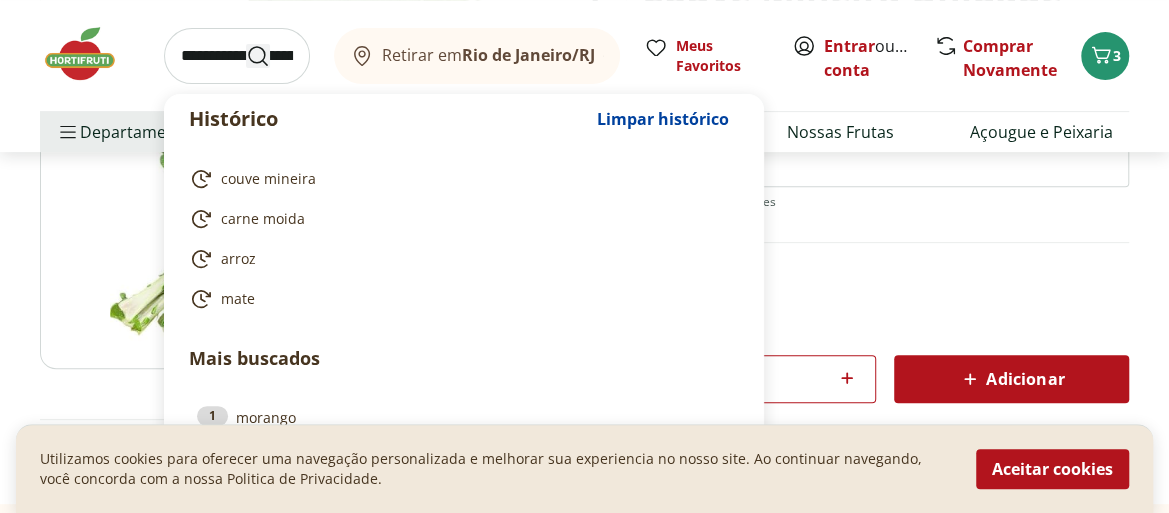 click at bounding box center (237, 56) 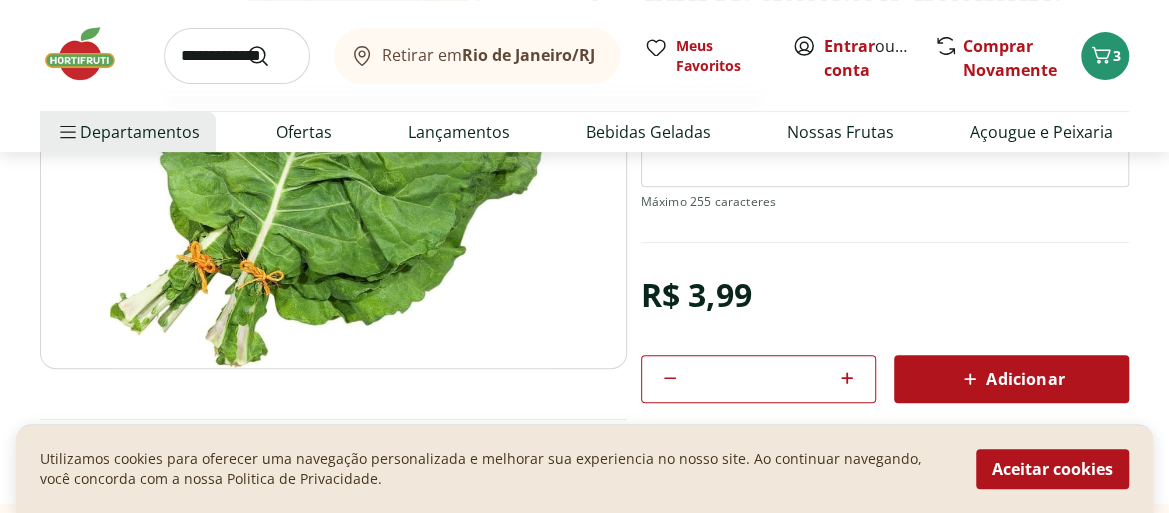 type on "**********" 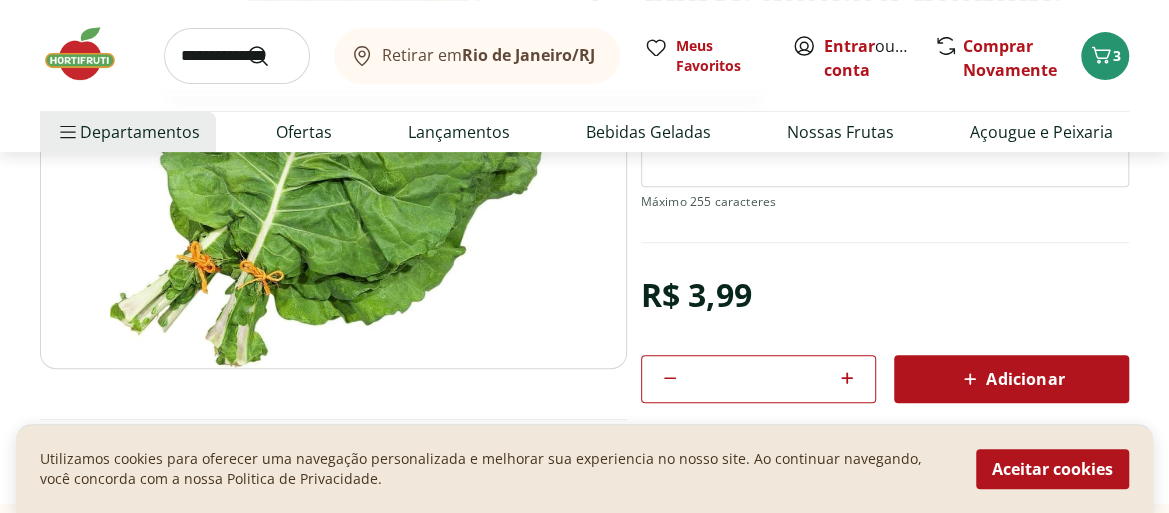 click at bounding box center [270, 56] 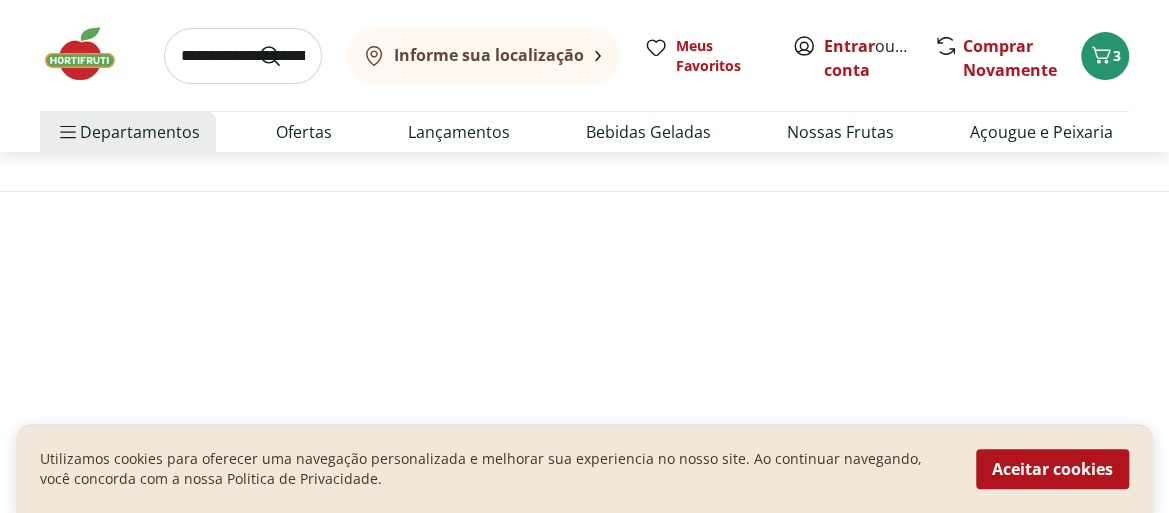 scroll, scrollTop: 0, scrollLeft: 0, axis: both 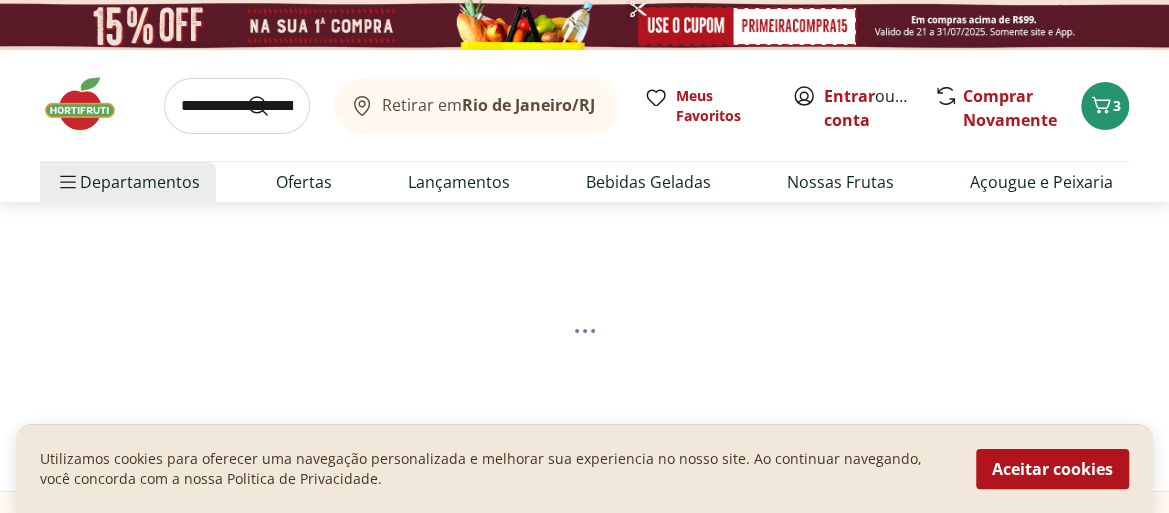 select on "**********" 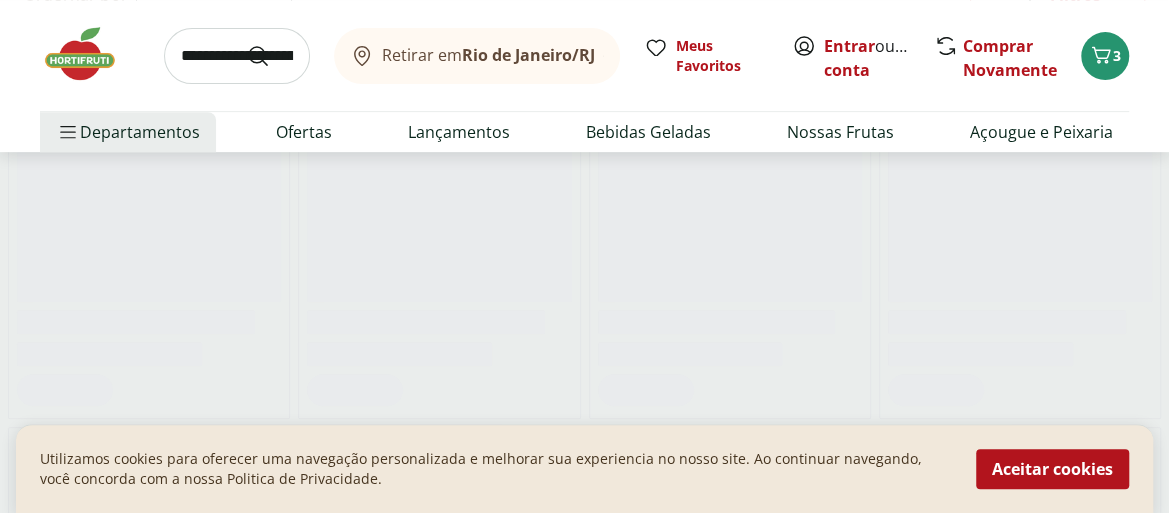 scroll, scrollTop: 400, scrollLeft: 0, axis: vertical 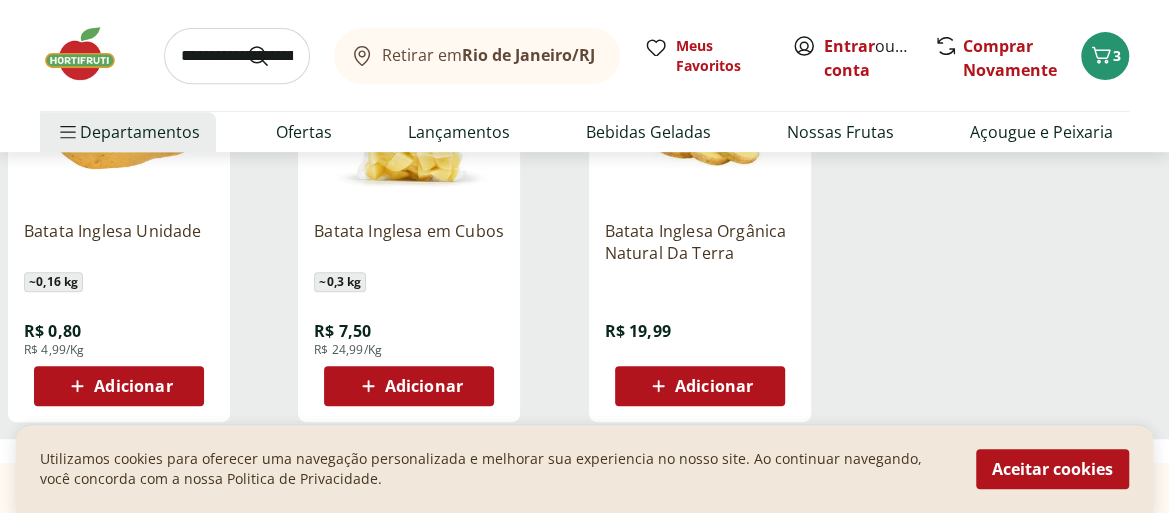 click on "Adicionar" at bounding box center (133, 386) 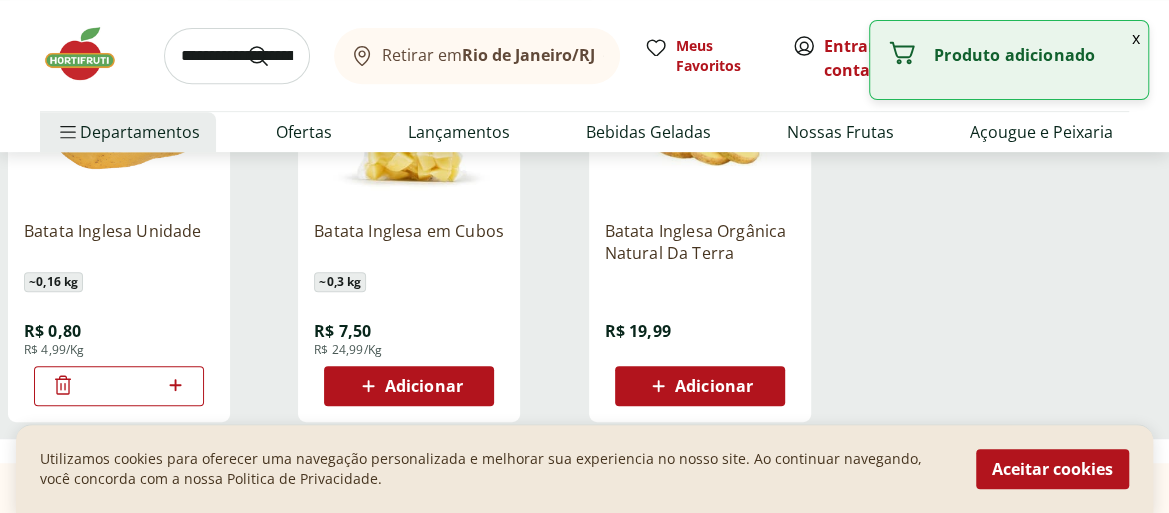 click 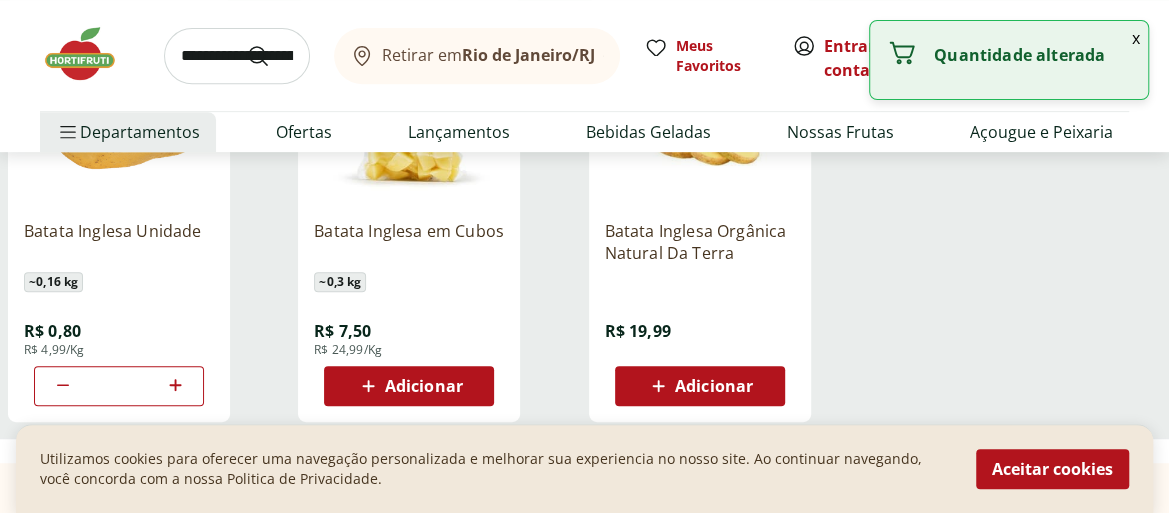 click 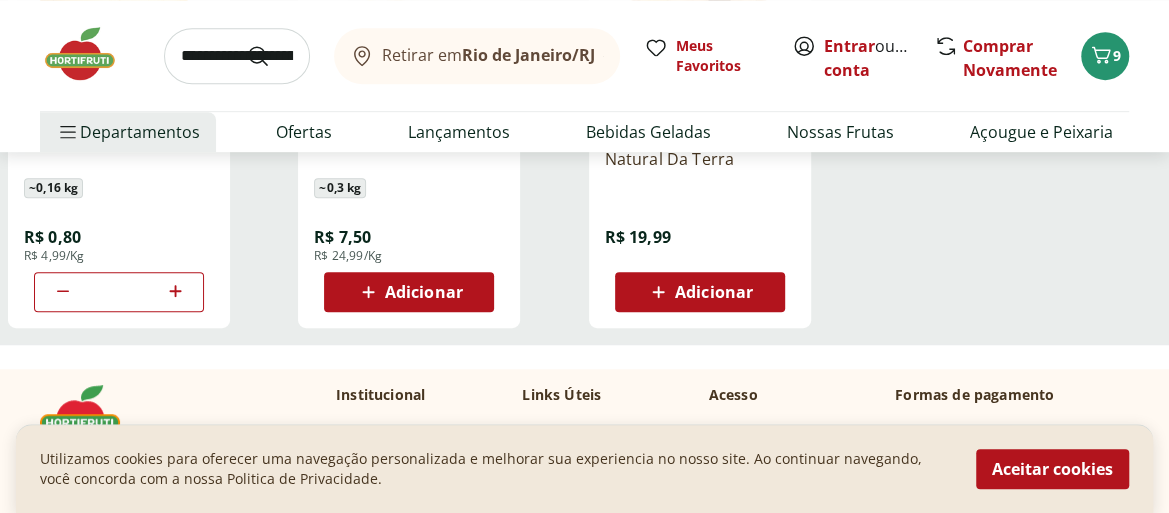 scroll, scrollTop: 500, scrollLeft: 0, axis: vertical 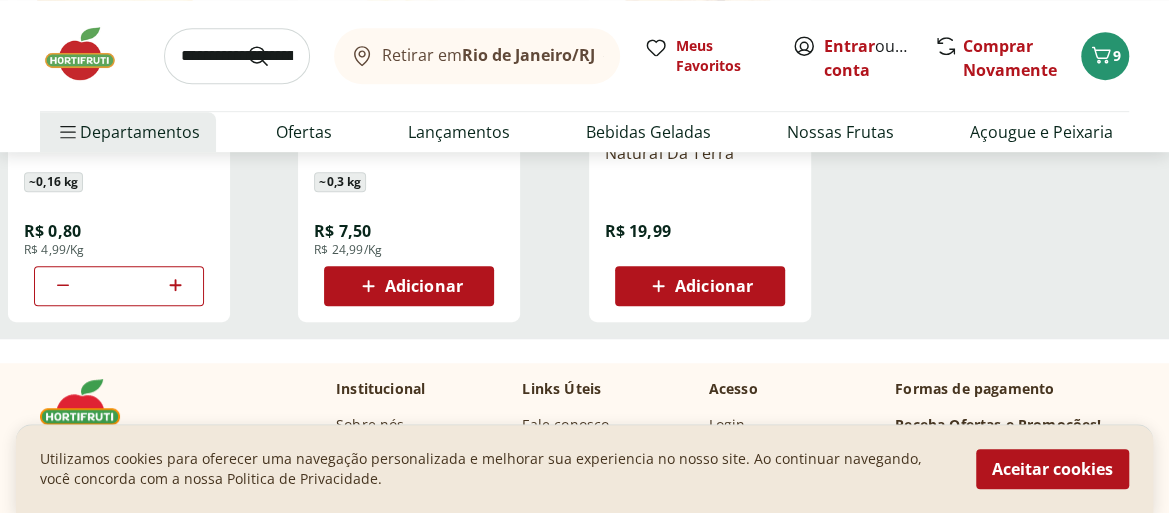 click on "Adicionar" at bounding box center [424, 286] 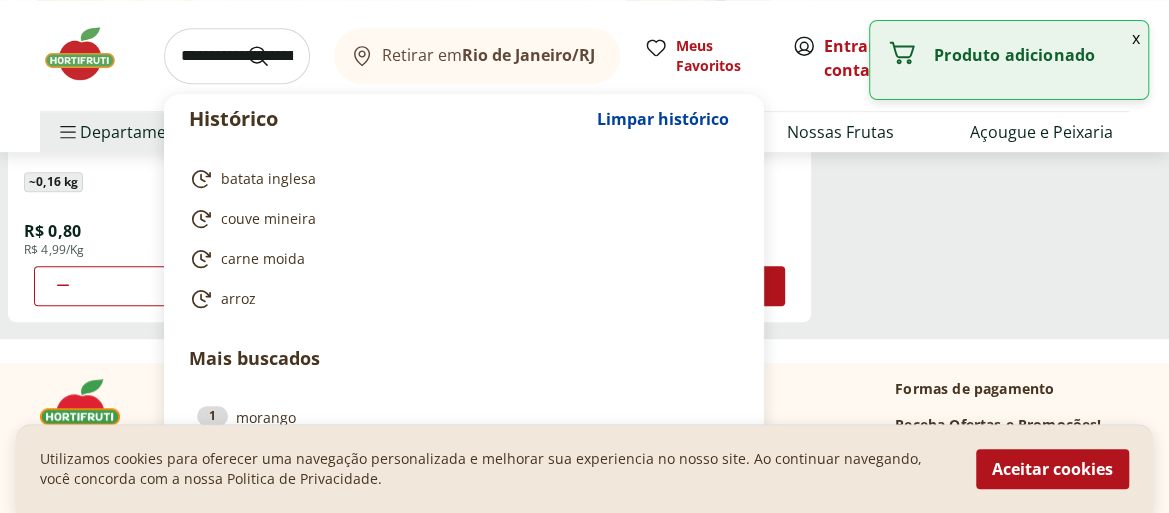 click at bounding box center [237, 56] 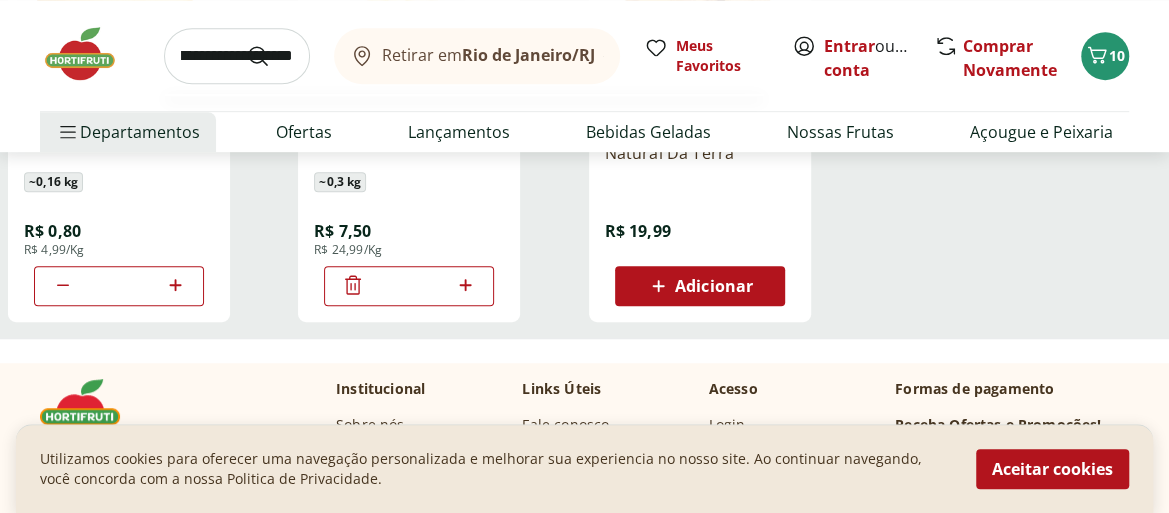 scroll, scrollTop: 0, scrollLeft: 33, axis: horizontal 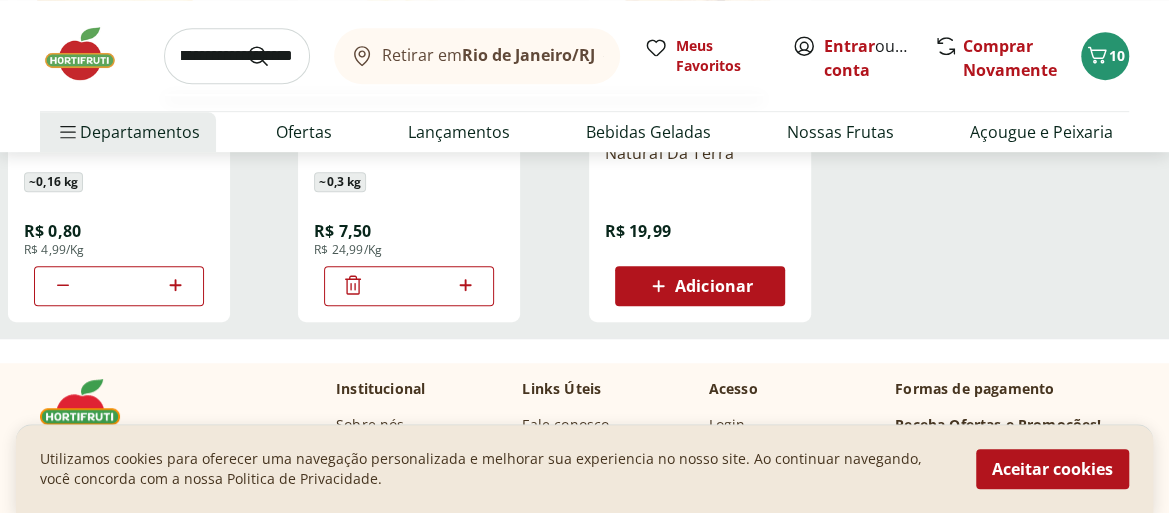 type on "**********" 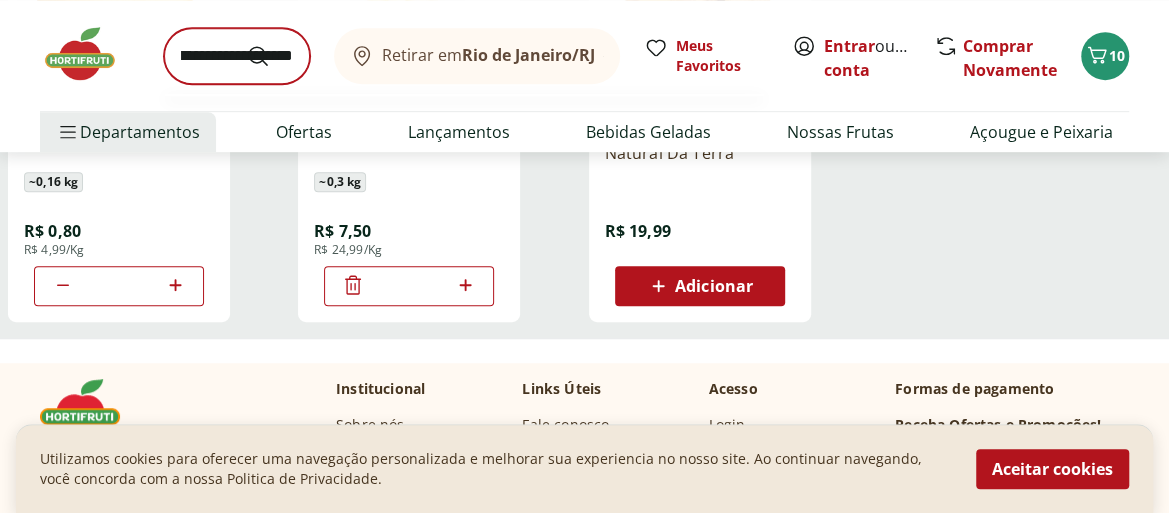 scroll, scrollTop: 0, scrollLeft: 0, axis: both 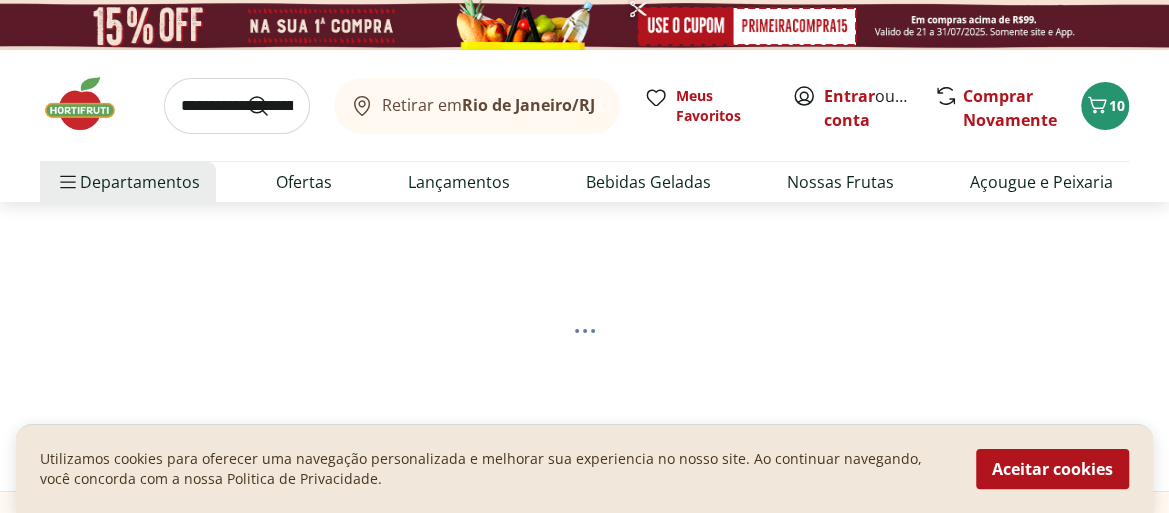 select on "**********" 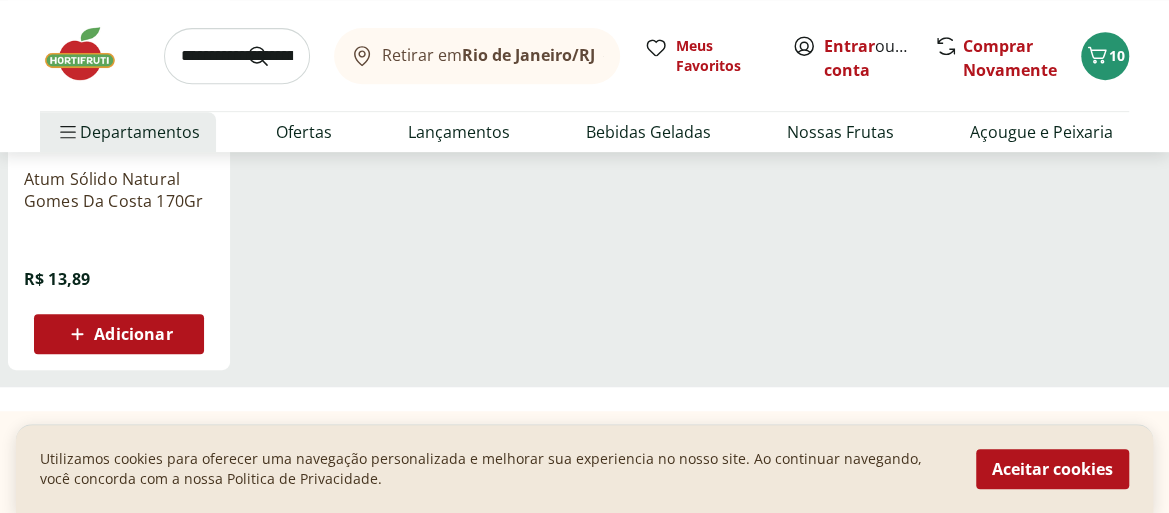 scroll, scrollTop: 500, scrollLeft: 0, axis: vertical 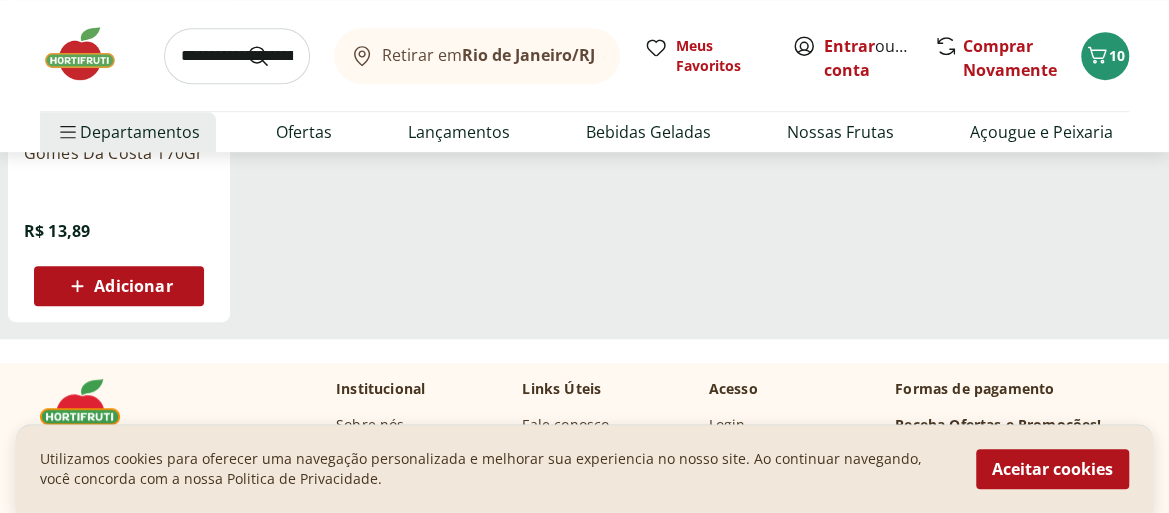 click on "Adicionar" at bounding box center (133, 286) 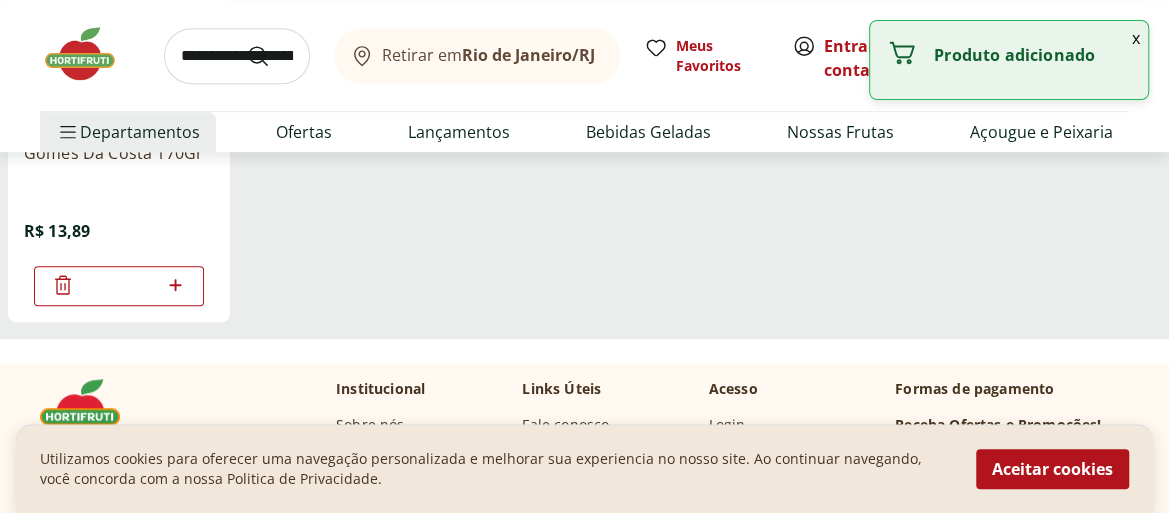 click 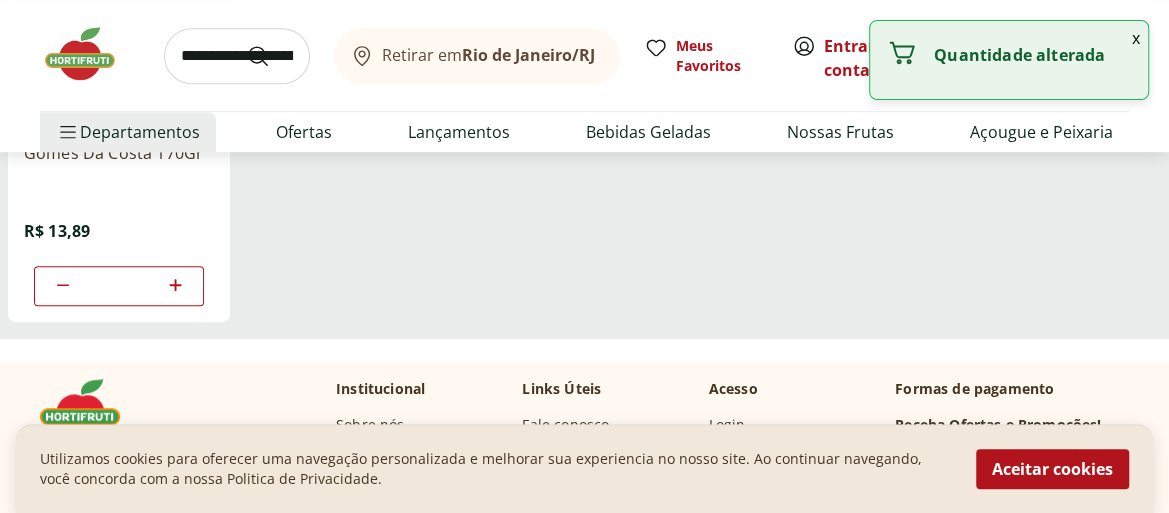 click 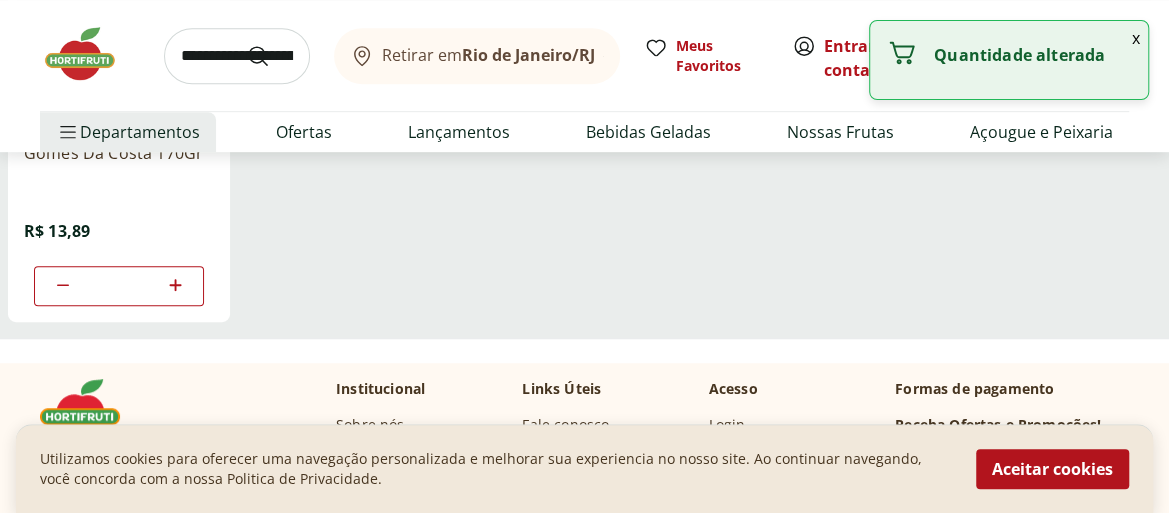 click at bounding box center (237, 56) 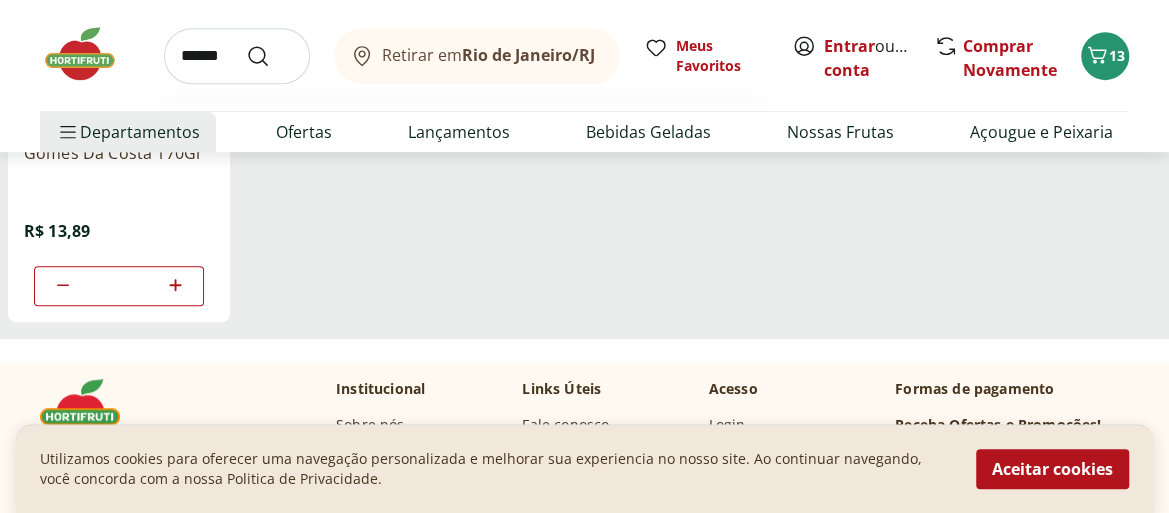 type on "******" 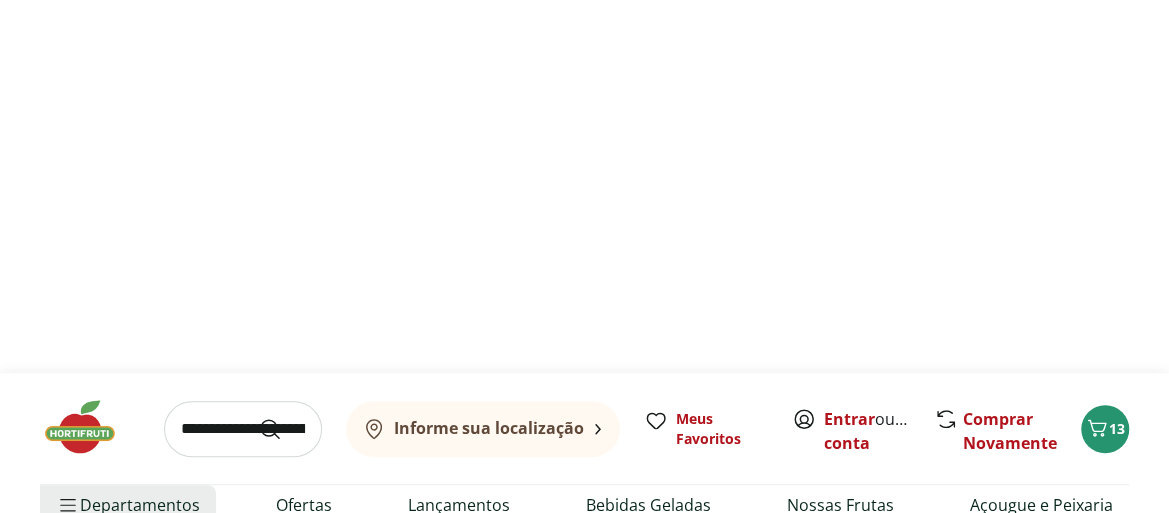 scroll, scrollTop: 0, scrollLeft: 0, axis: both 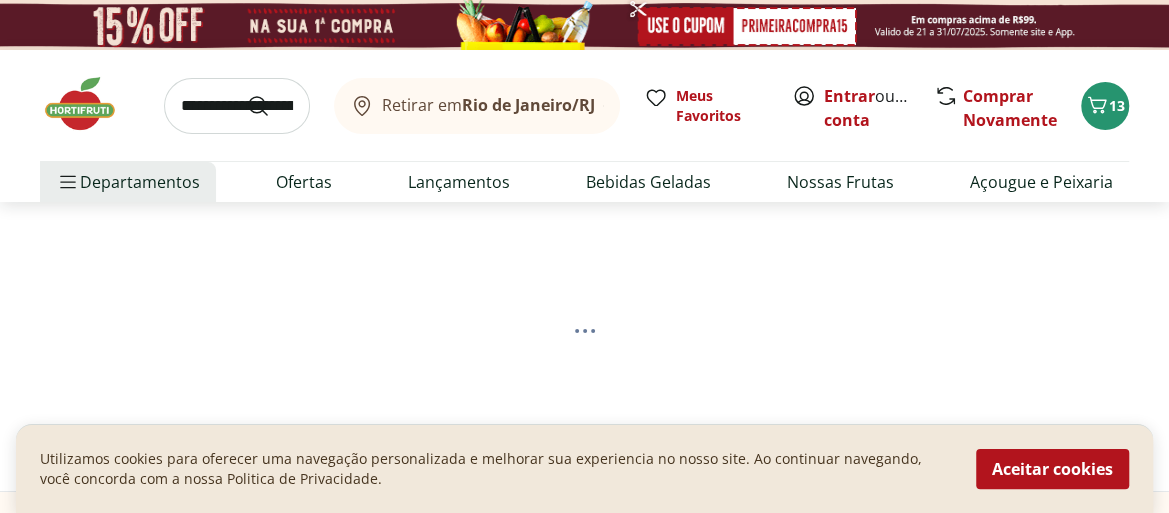 select on "**********" 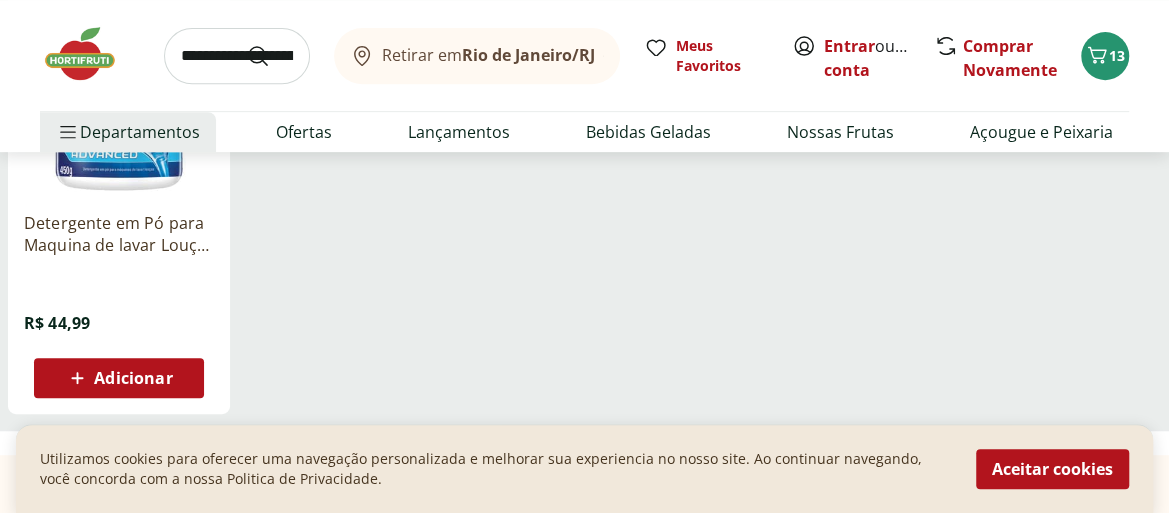 scroll, scrollTop: 500, scrollLeft: 0, axis: vertical 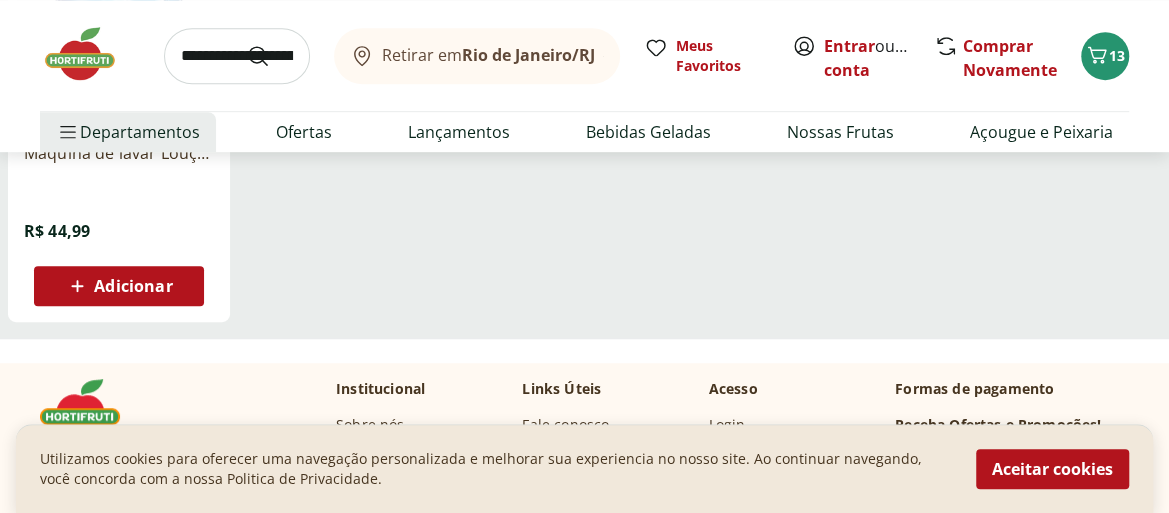 click on "Adicionar" at bounding box center (133, 286) 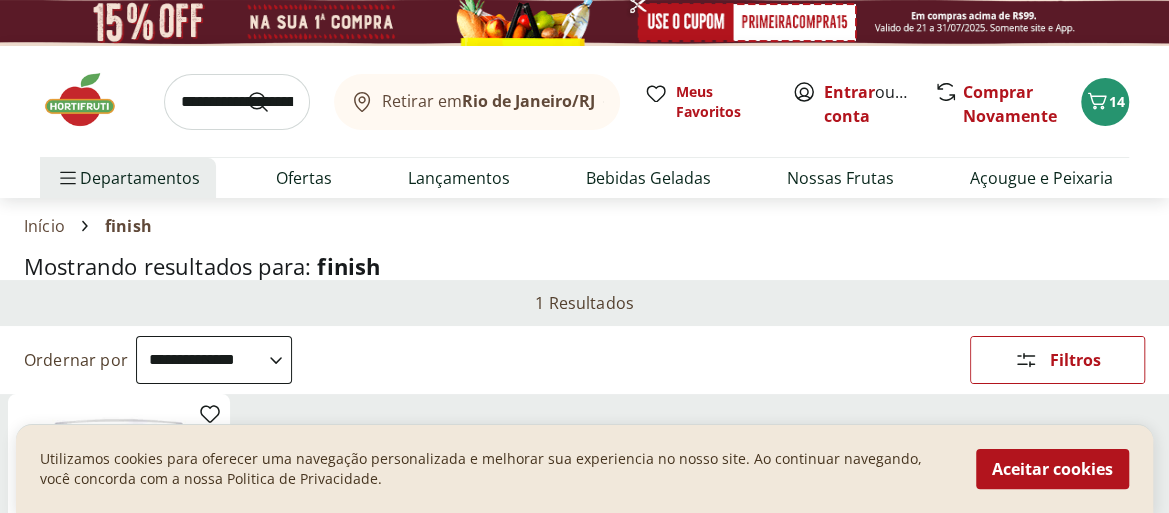 scroll, scrollTop: 0, scrollLeft: 0, axis: both 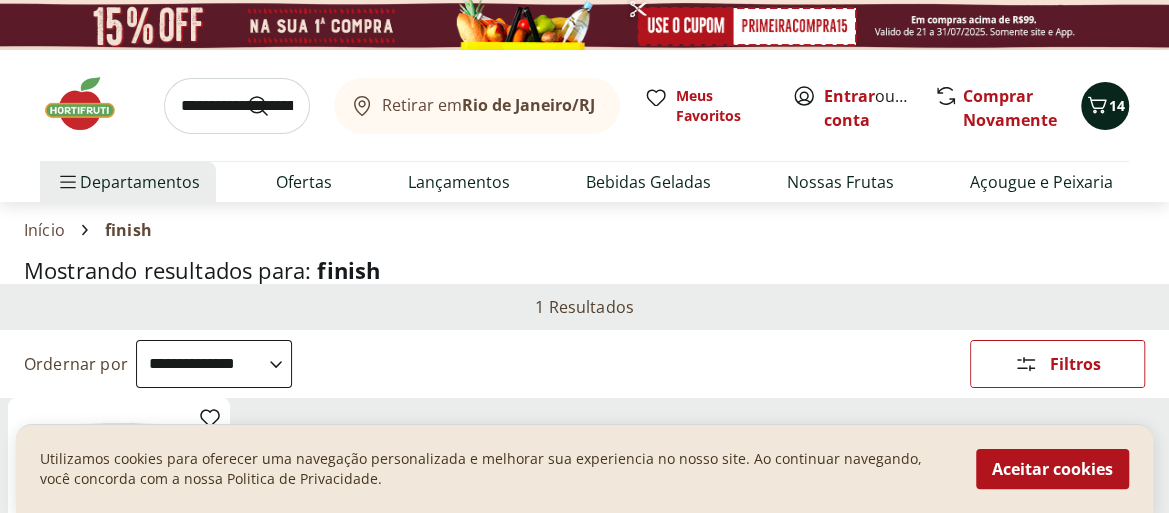 click 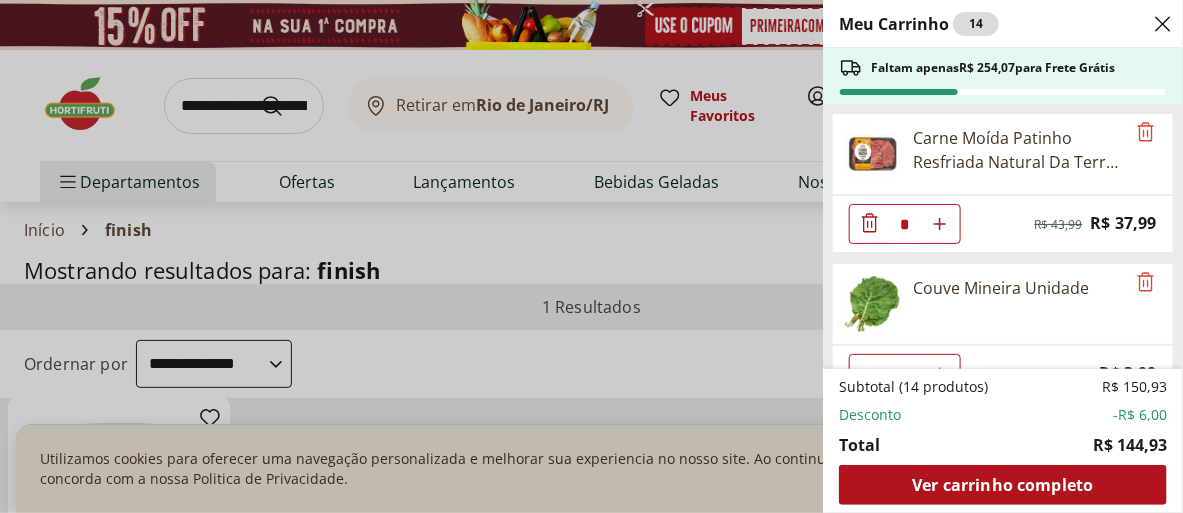 click on "Meu Carrinho 14 Faltam apenas  R$ 254,07  para Frete Grátis Carne Moída Patinho Resfriada Natural Da Terra 500g * Original price: R$ 43,99 Price: R$ 37,99 Couve Mineira Unidade * Price: R$ 3,99 Batata Inglesa Unidade * Price: R$ 0,80 Batata Inglesa em Cubos * Price: R$ 7,50 Atum Sólido Natural Gomes Da Costa 170Gr * Price: R$ 13,89 Detergente em Pó para Maquina de lavar Louça Powder Advanced Finish 450g * Price: R$ 44,99 Subtotal (14 produtos) R$ 150,93 Desconto -R$ 6,00 Total R$ 144,93 Ver carrinho completo" at bounding box center [591, 256] 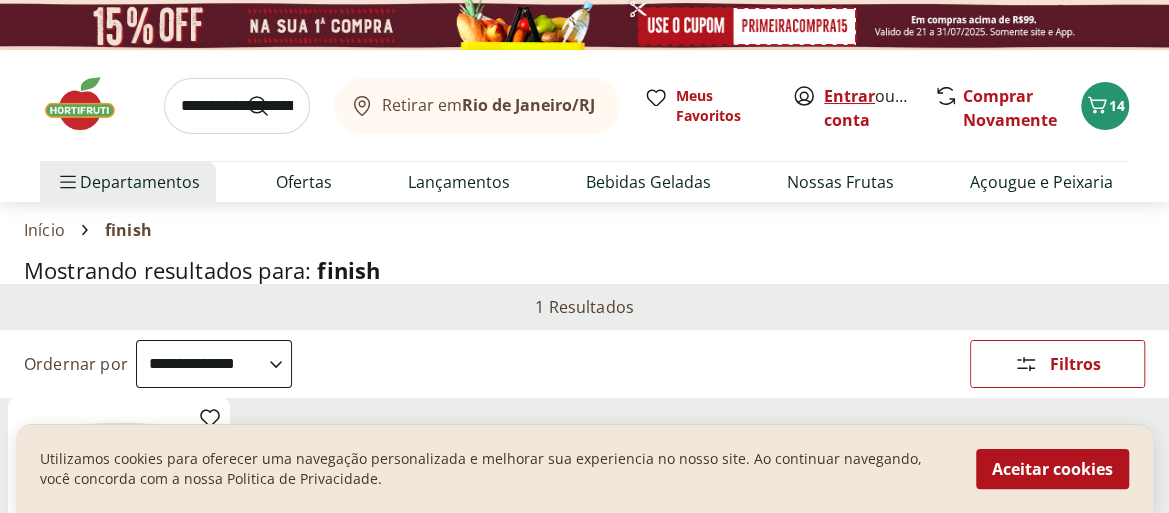 click on "Entrar" at bounding box center (849, 96) 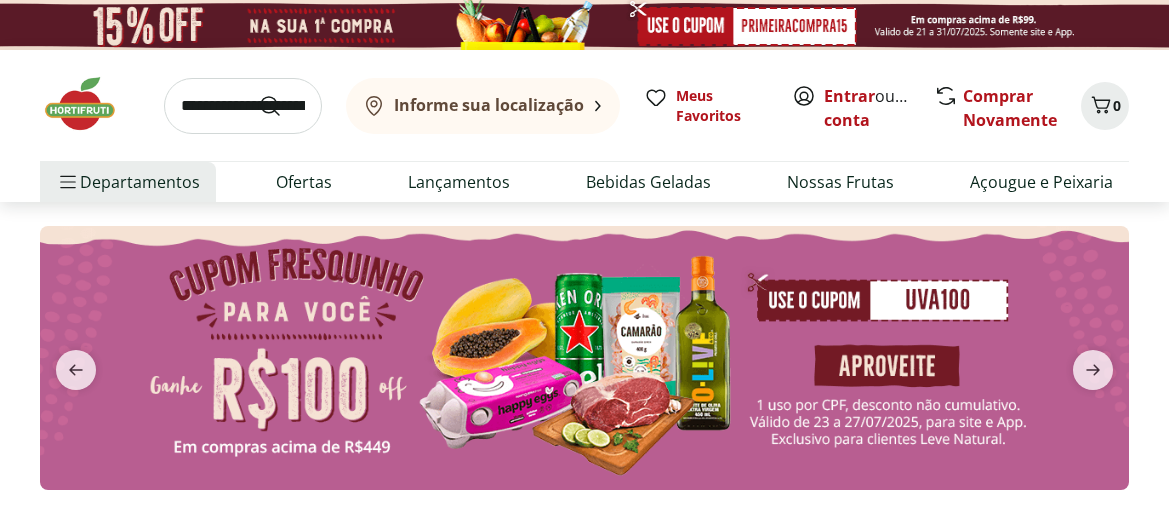 scroll, scrollTop: 0, scrollLeft: 0, axis: both 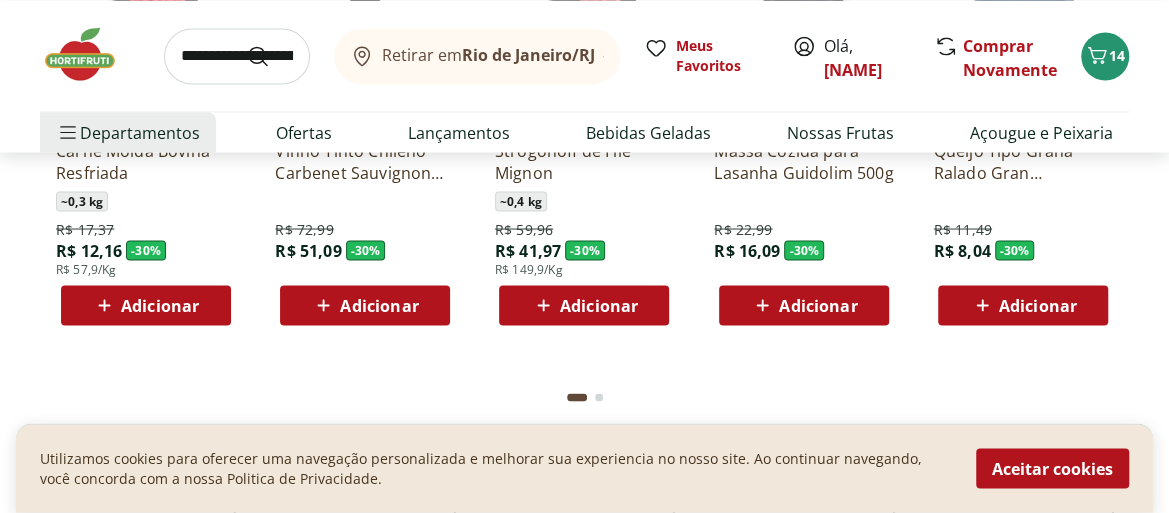 click at bounding box center [237, 56] 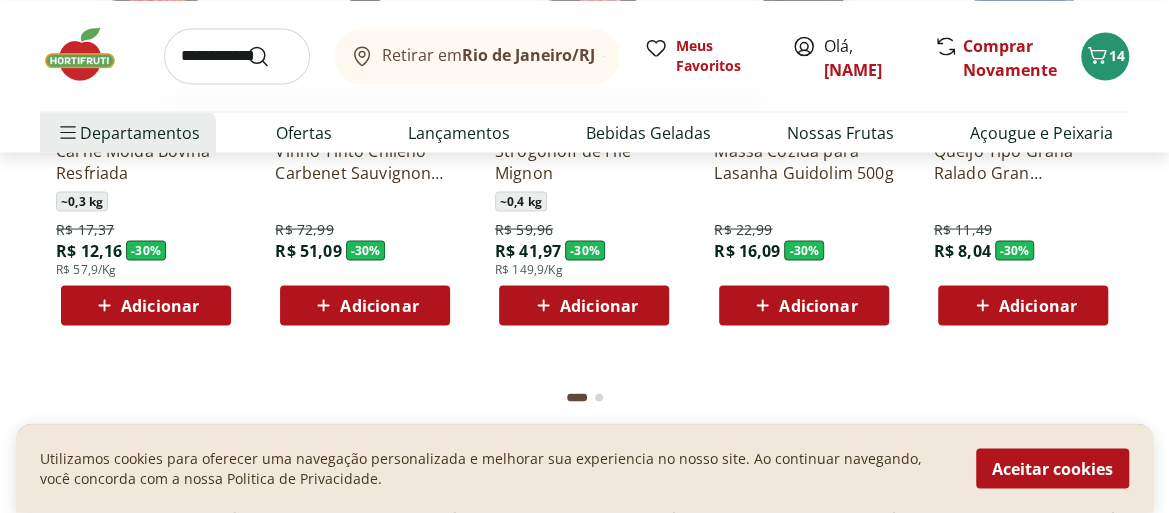 type on "**********" 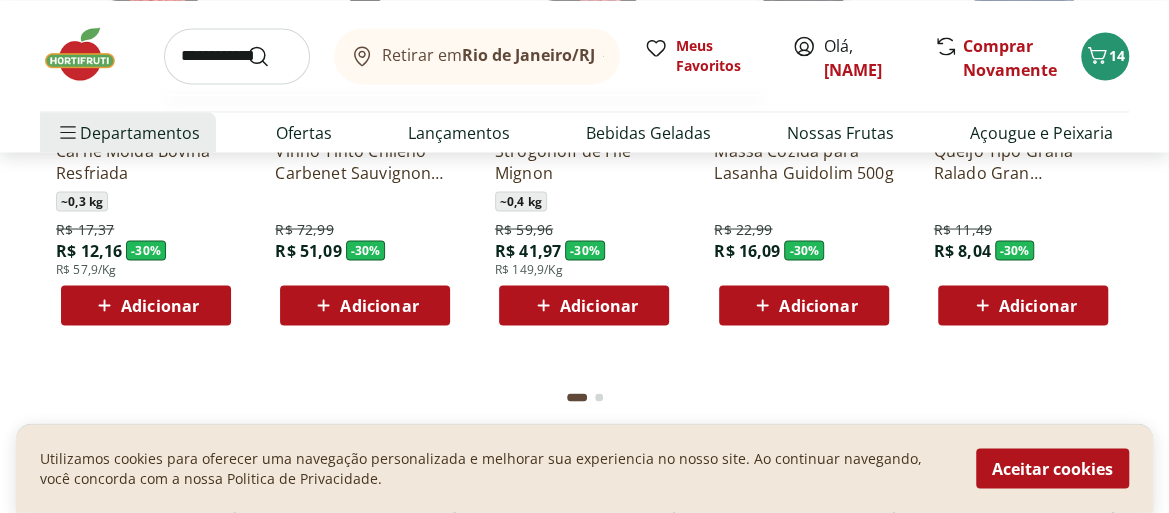 click at bounding box center (270, 56) 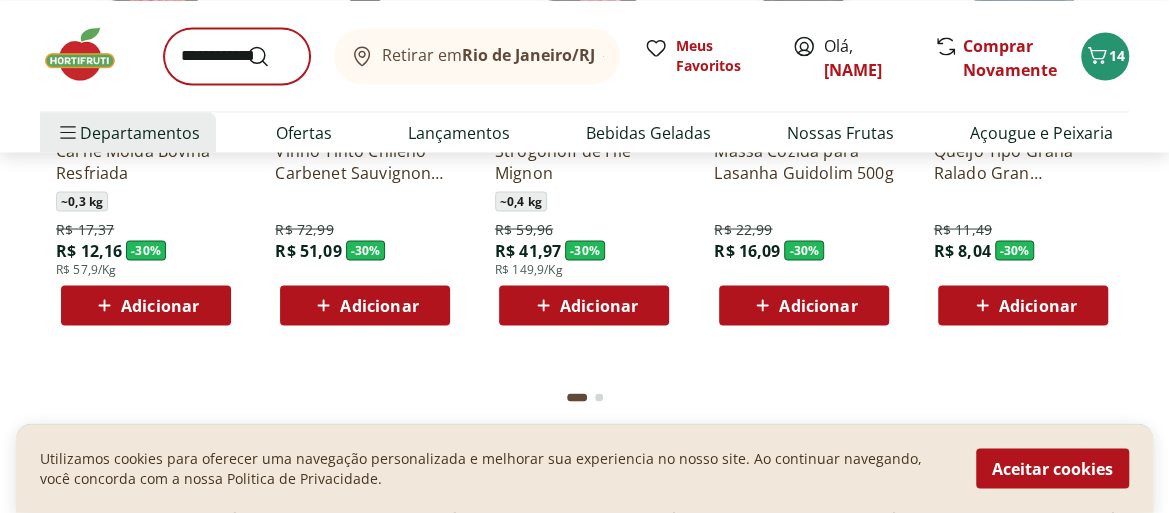 scroll, scrollTop: 0, scrollLeft: 0, axis: both 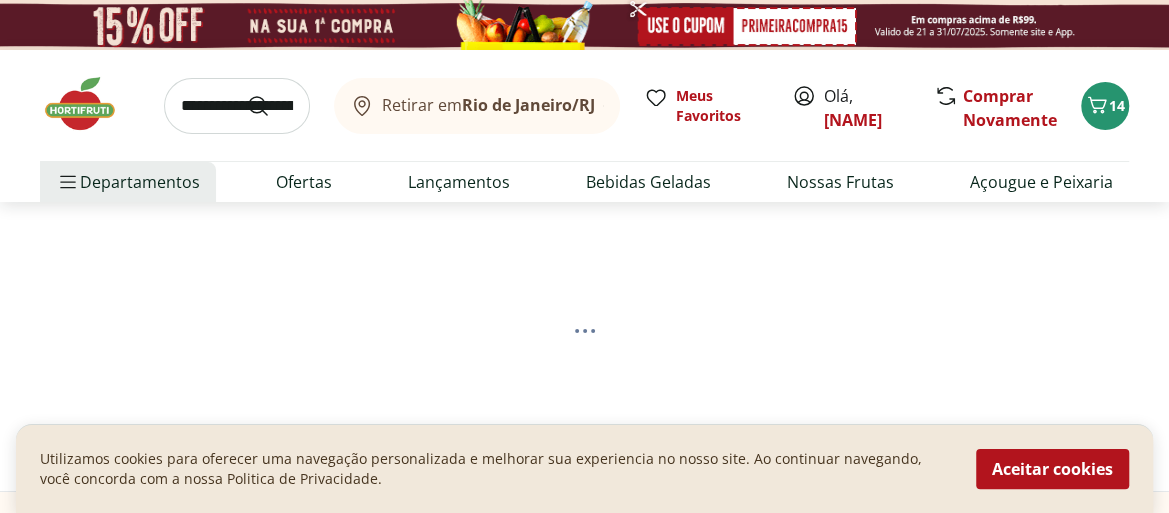 select on "**********" 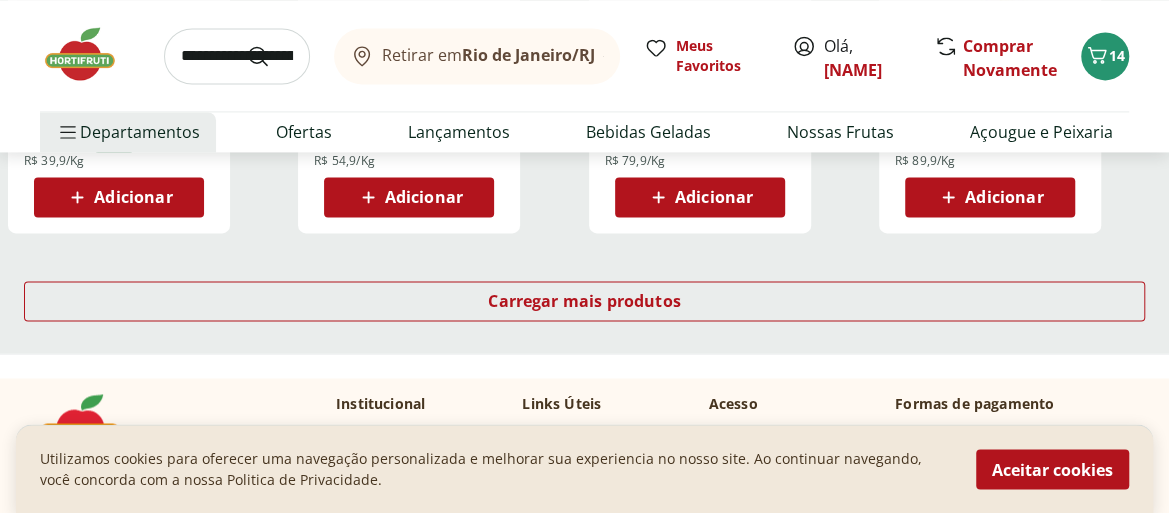 scroll, scrollTop: 1500, scrollLeft: 0, axis: vertical 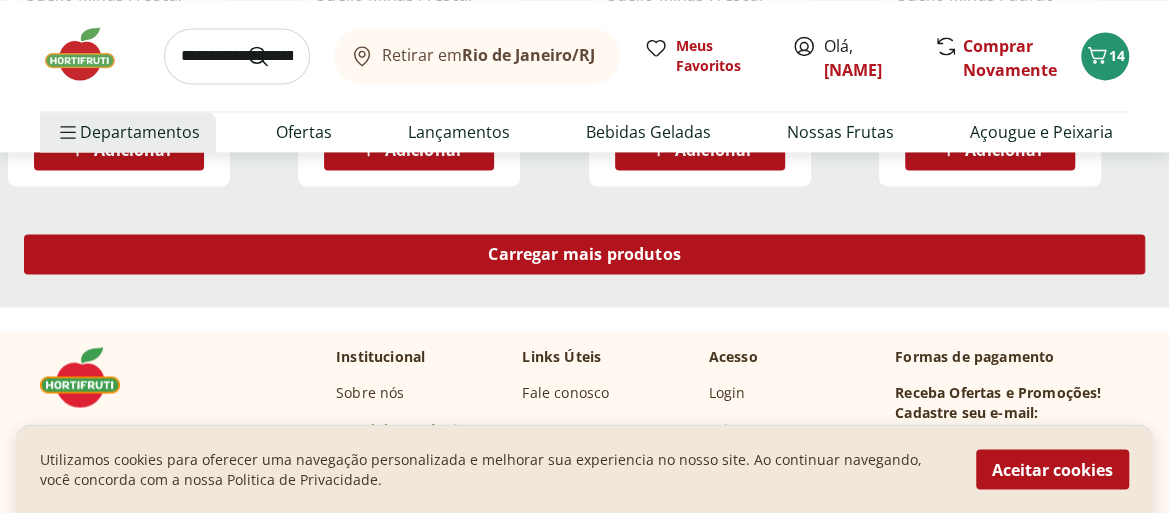 click on "Carregar mais produtos" at bounding box center (584, 254) 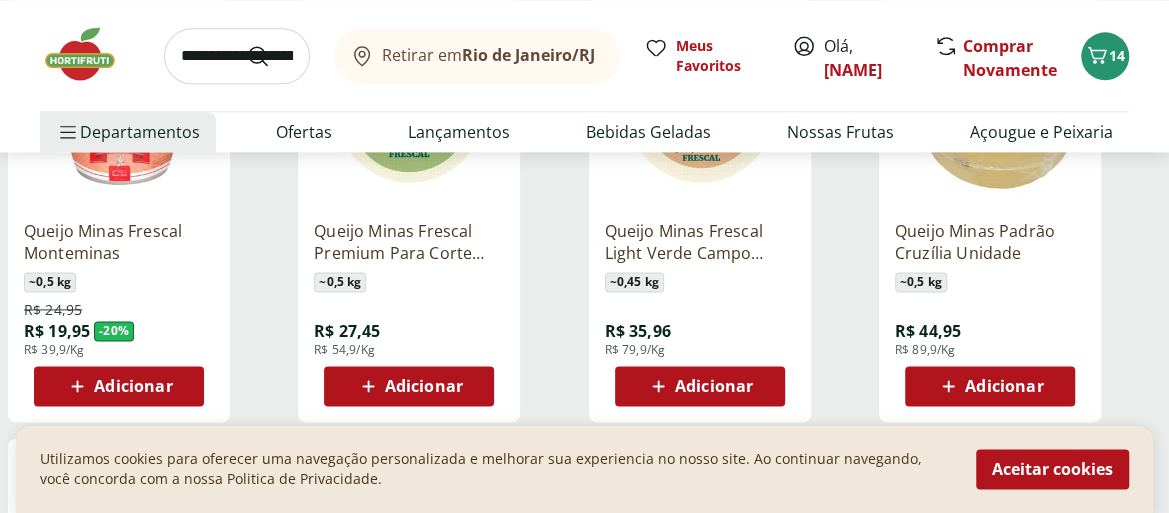 scroll, scrollTop: 1300, scrollLeft: 0, axis: vertical 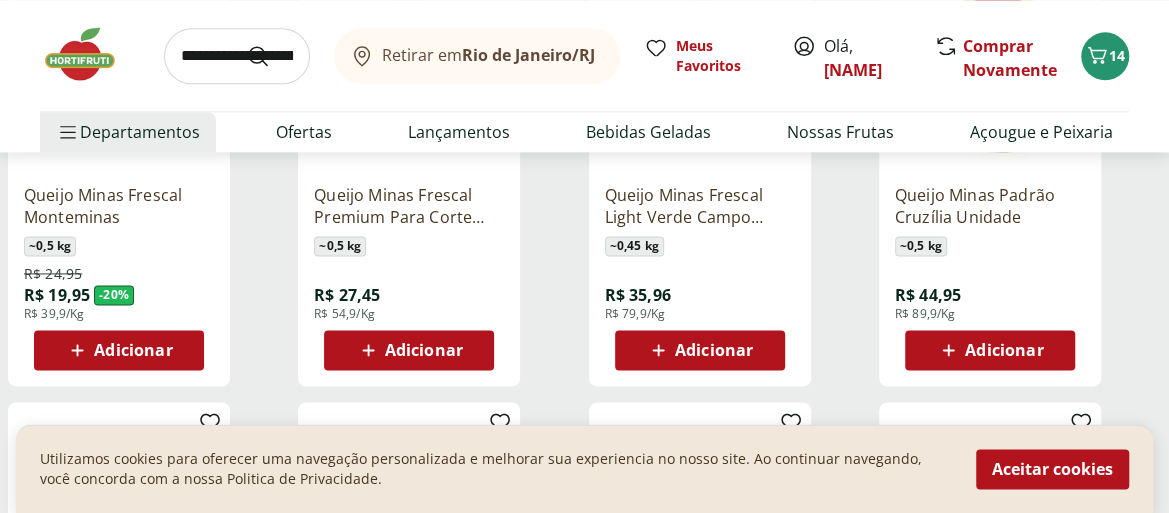 click on "Adicionar" at bounding box center [424, 350] 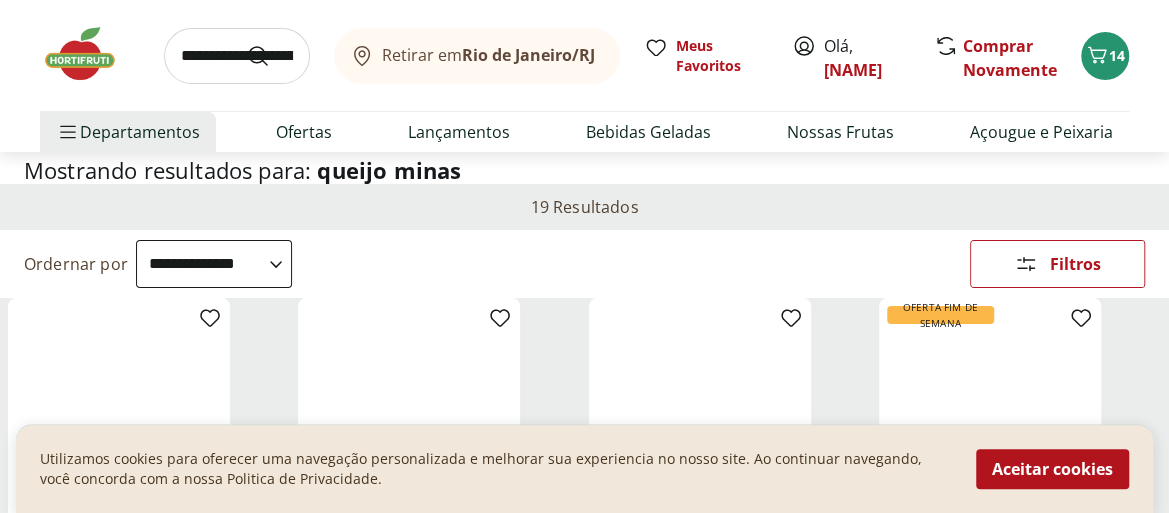scroll, scrollTop: 200, scrollLeft: 0, axis: vertical 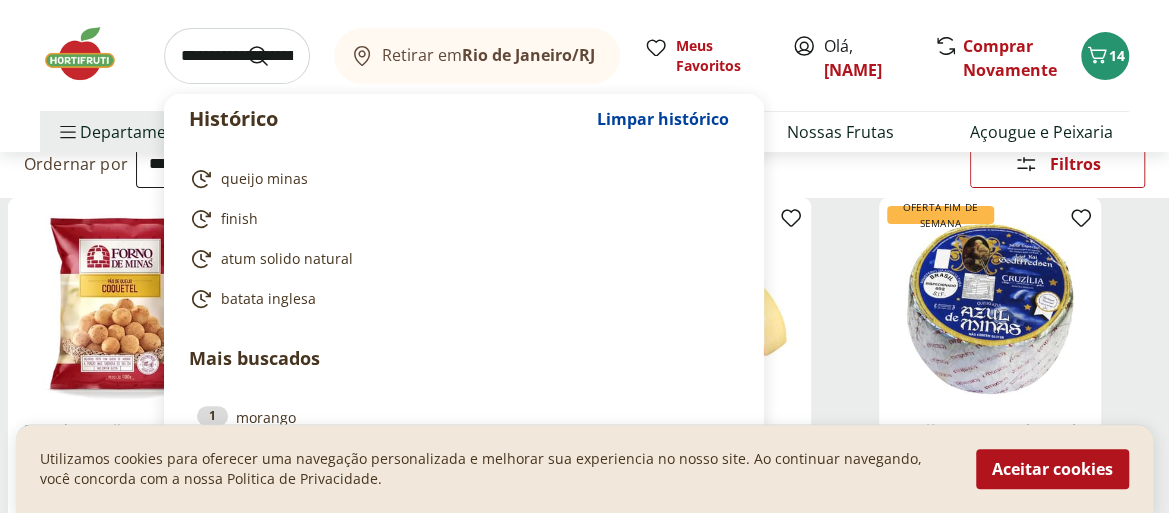 click at bounding box center [237, 56] 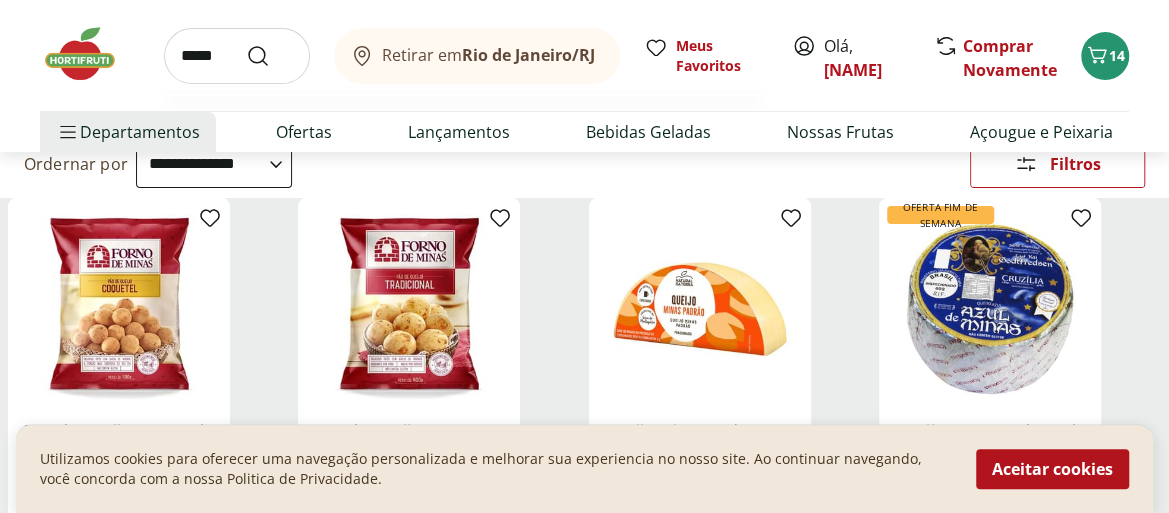 type on "******" 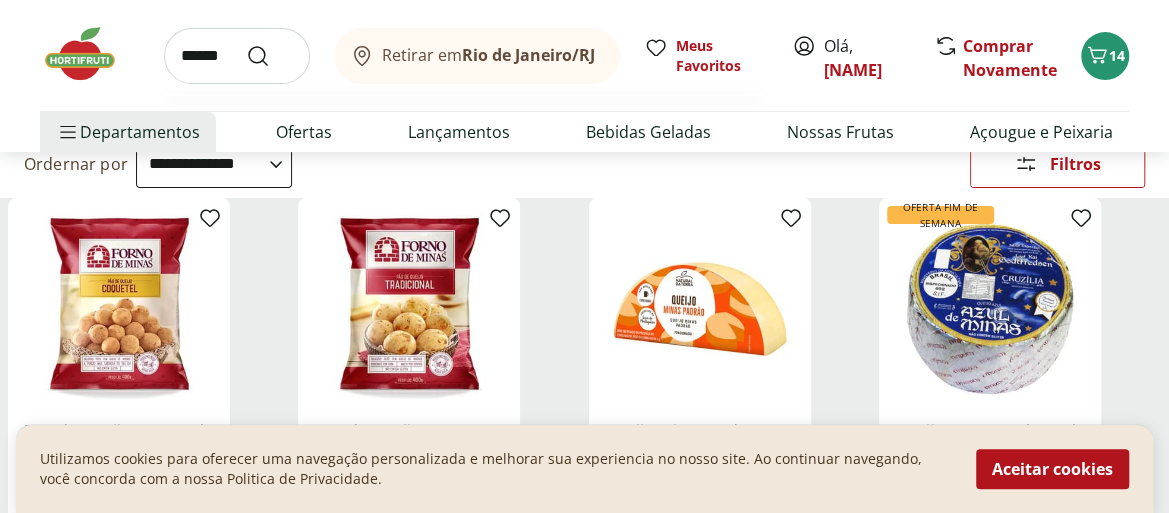 click at bounding box center (270, 56) 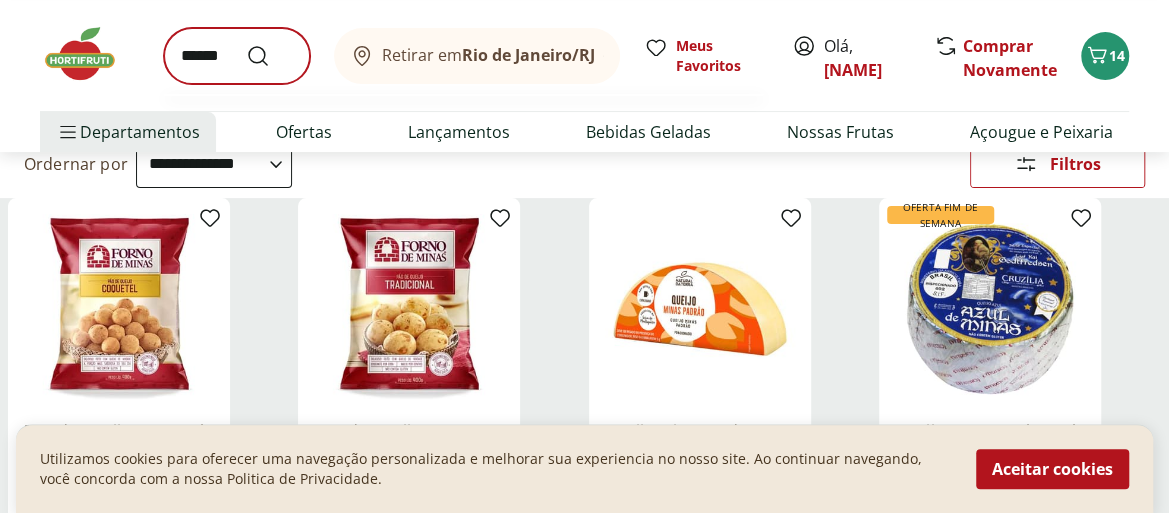 scroll, scrollTop: 0, scrollLeft: 0, axis: both 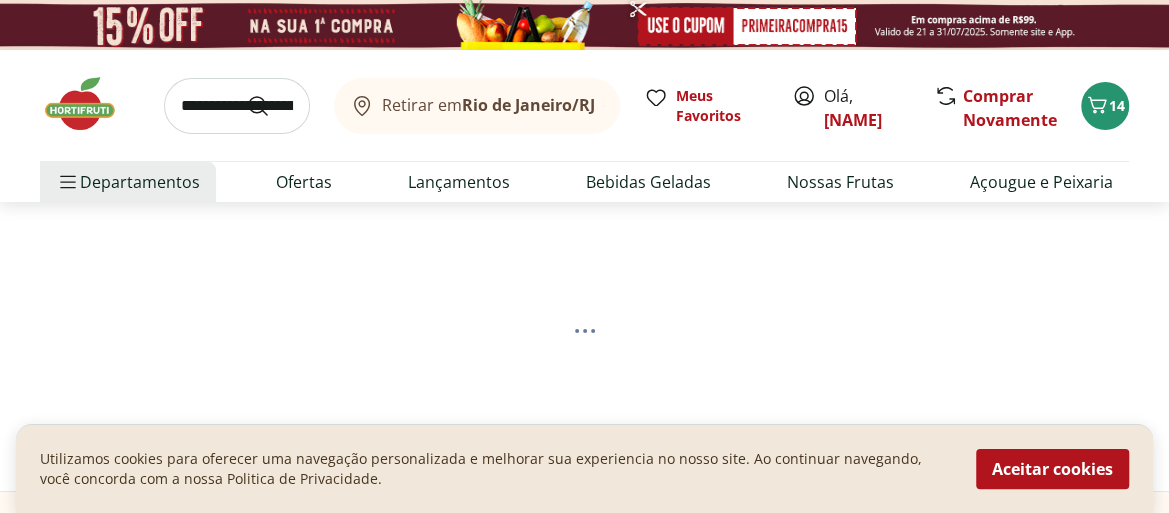 select on "**********" 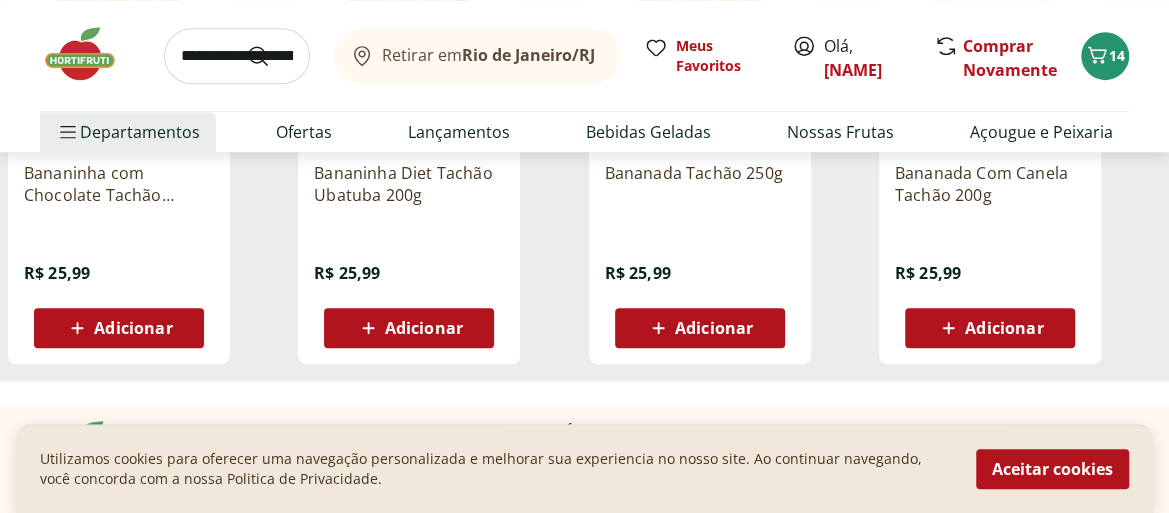 scroll, scrollTop: 500, scrollLeft: 0, axis: vertical 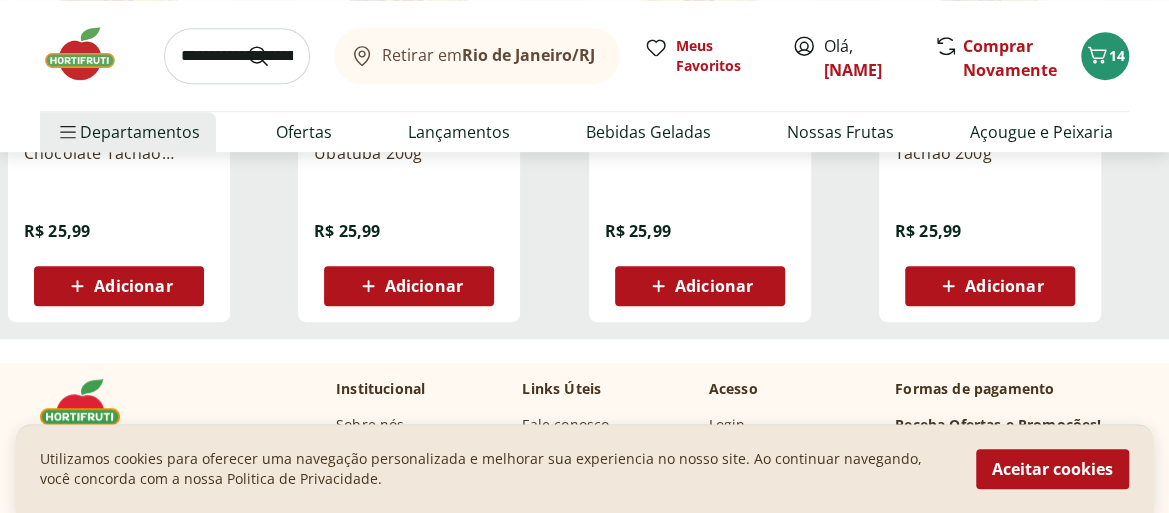 click on "Adicionar" at bounding box center (714, 286) 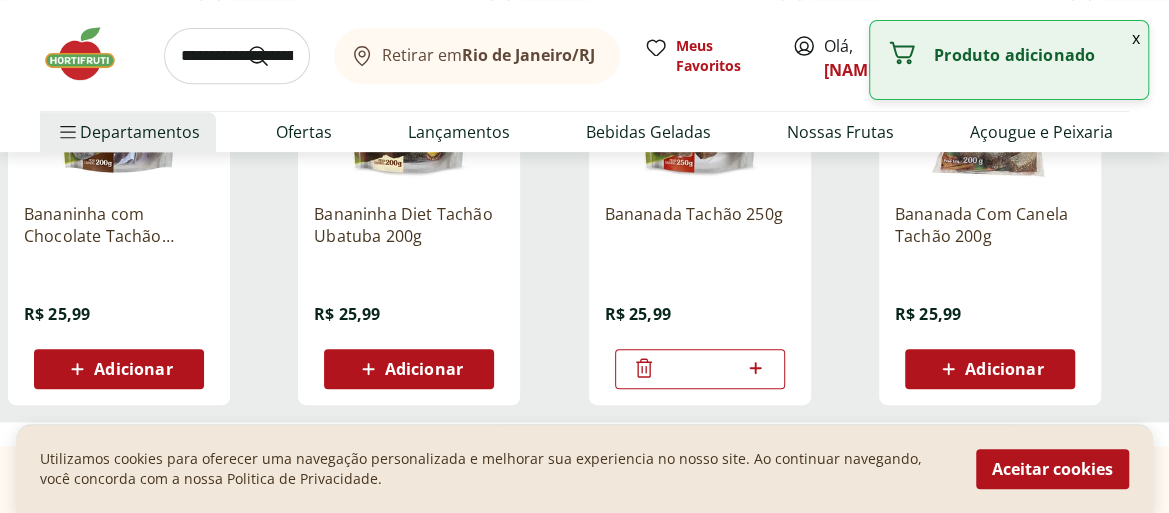 scroll, scrollTop: 300, scrollLeft: 0, axis: vertical 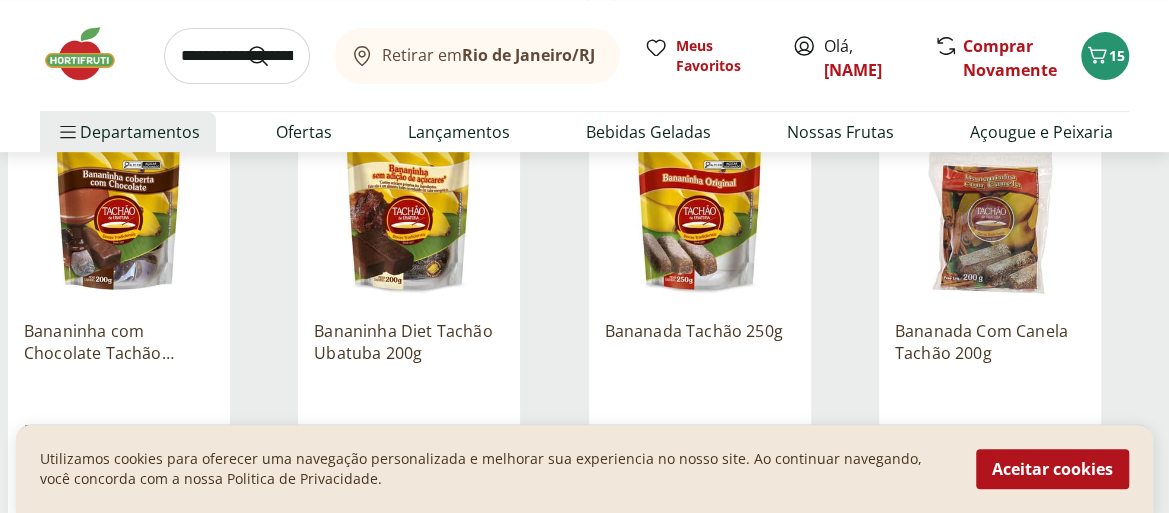 click at bounding box center [237, 56] 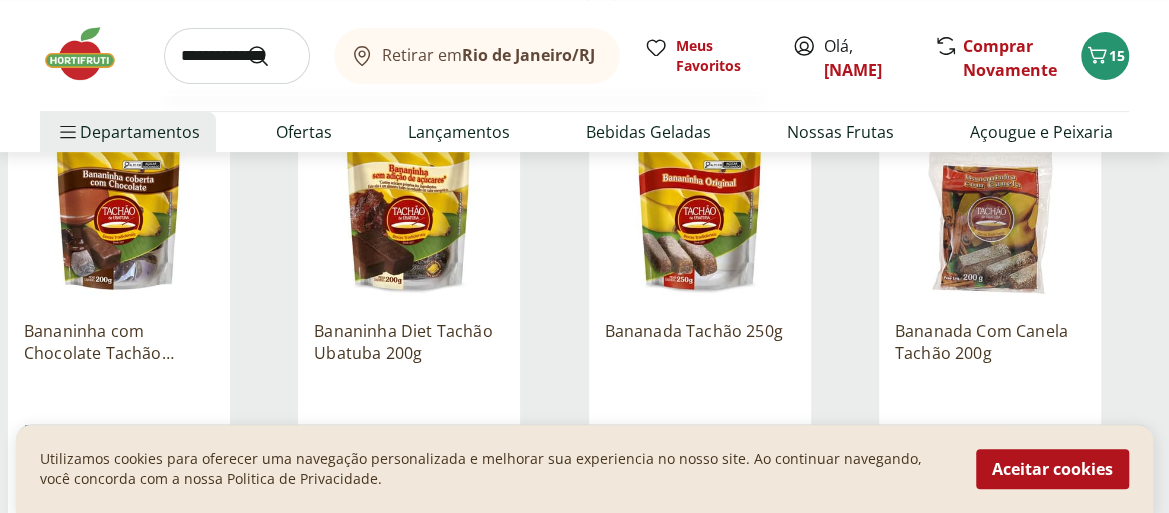 scroll, scrollTop: 0, scrollLeft: 6, axis: horizontal 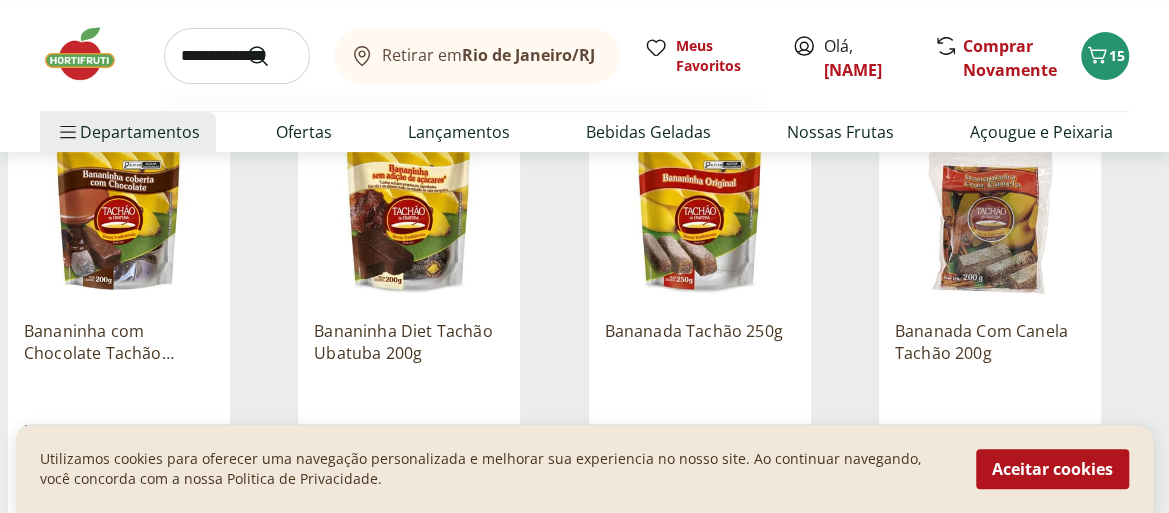 click at bounding box center (270, 56) 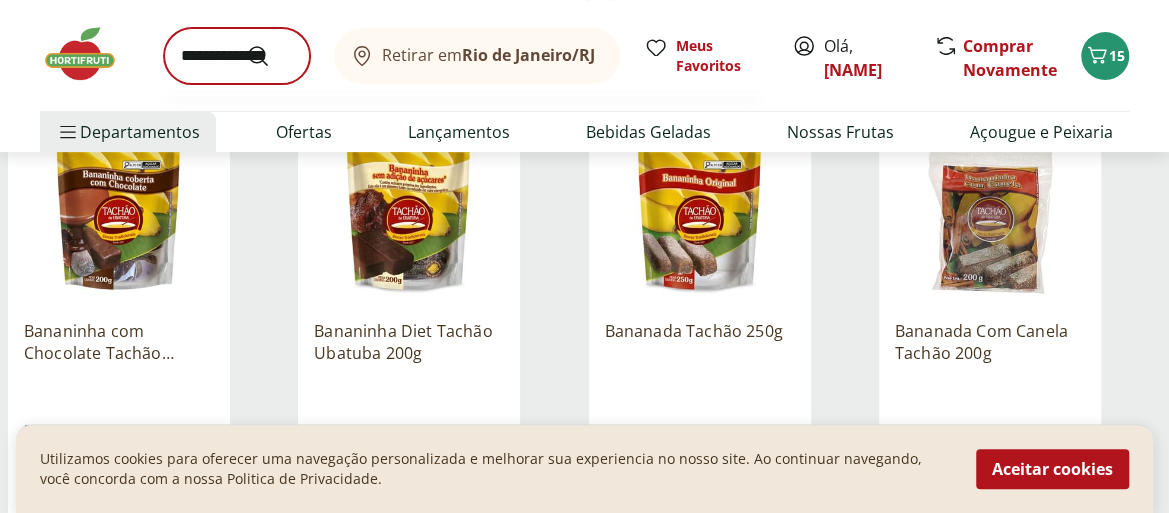 scroll, scrollTop: 0, scrollLeft: 0, axis: both 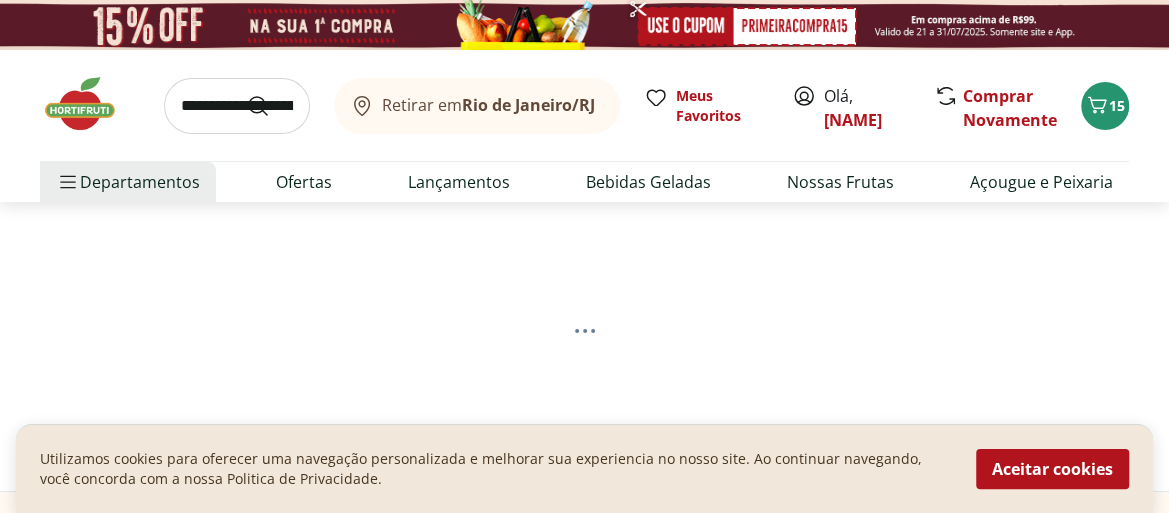 select on "**********" 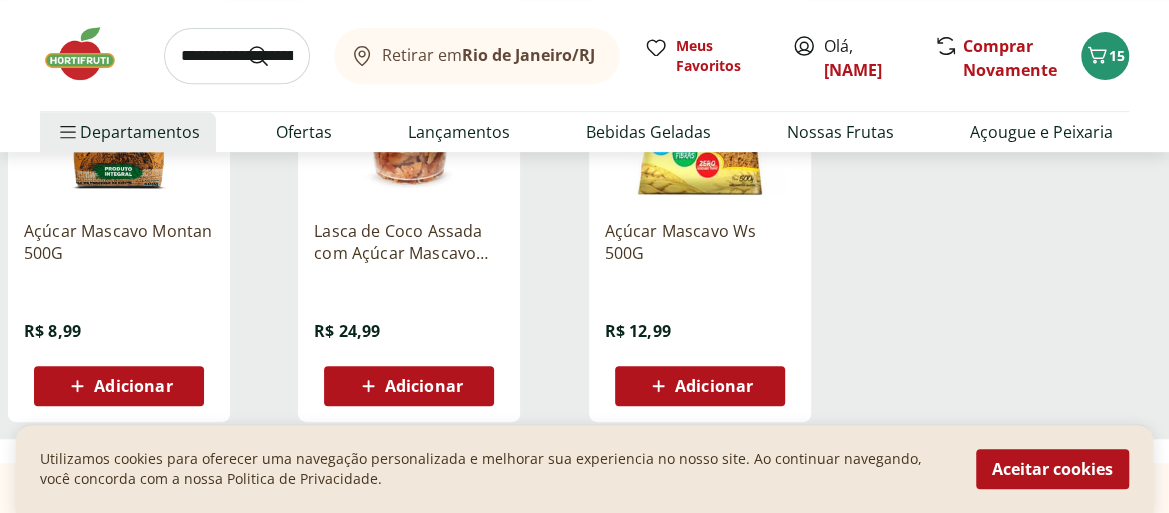 scroll, scrollTop: 300, scrollLeft: 0, axis: vertical 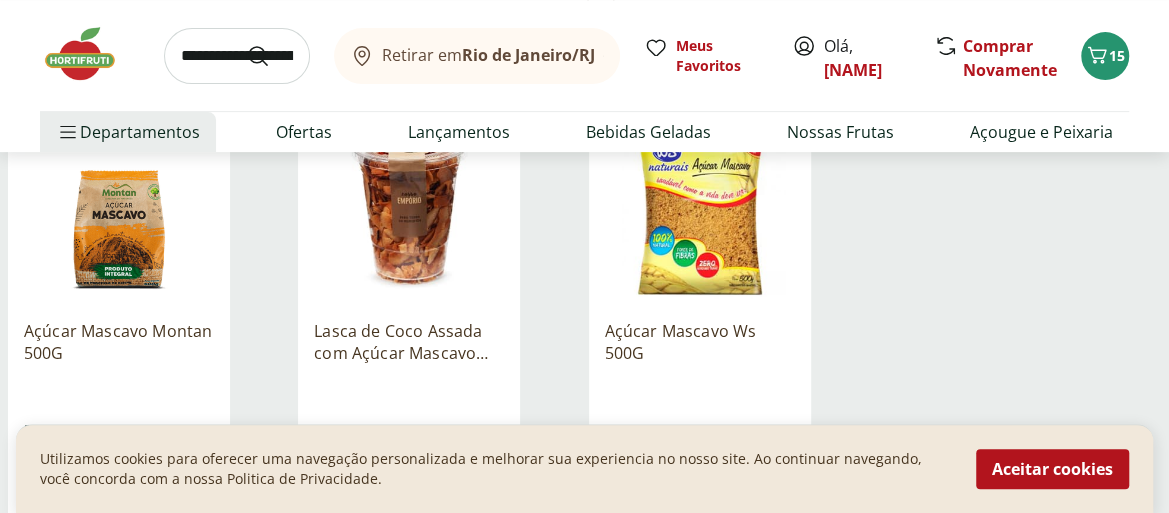 click at bounding box center (700, 209) 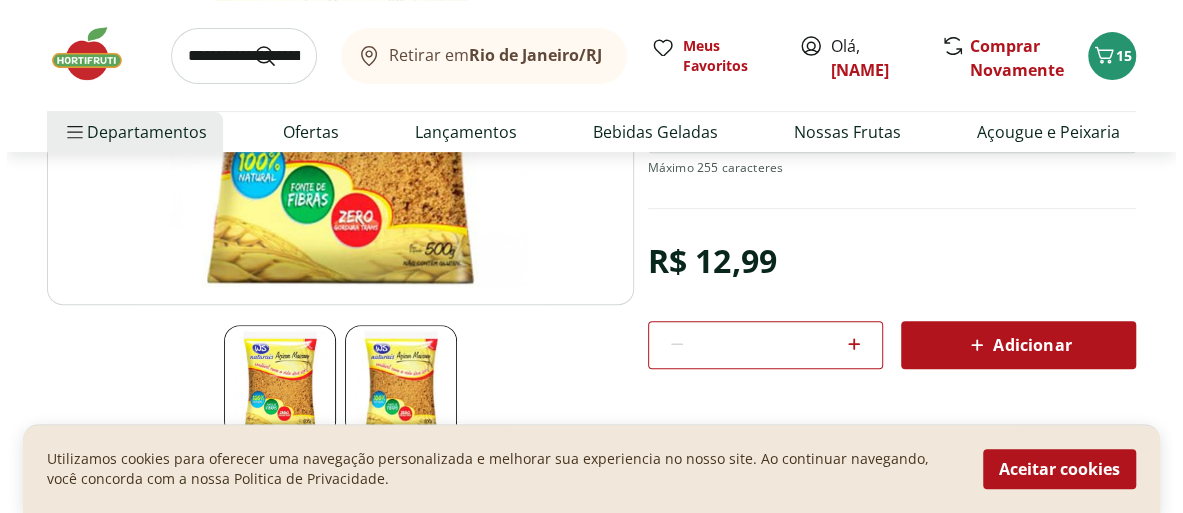 scroll, scrollTop: 400, scrollLeft: 0, axis: vertical 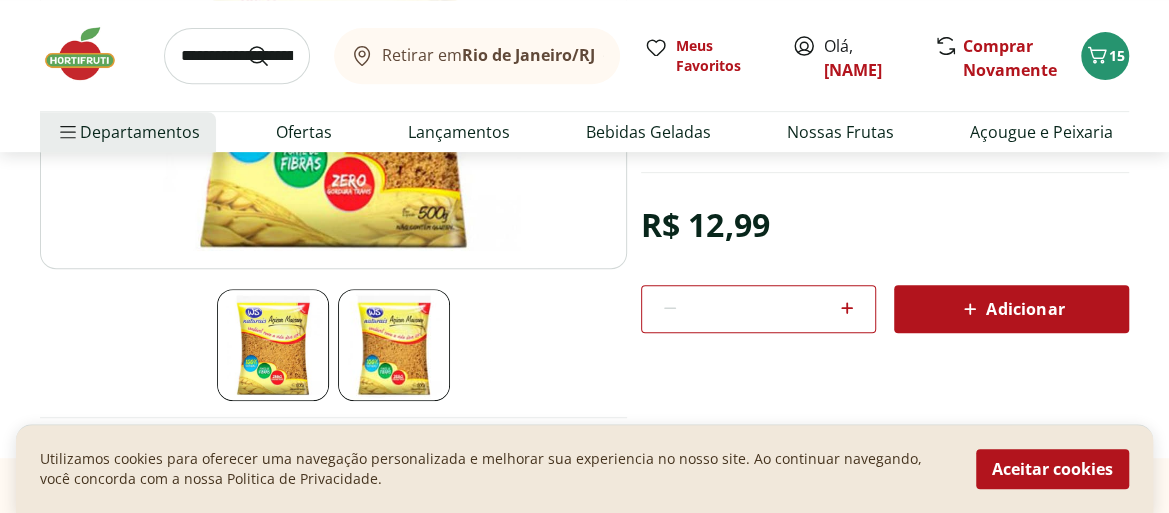 click on "Adicionar" at bounding box center (1011, 309) 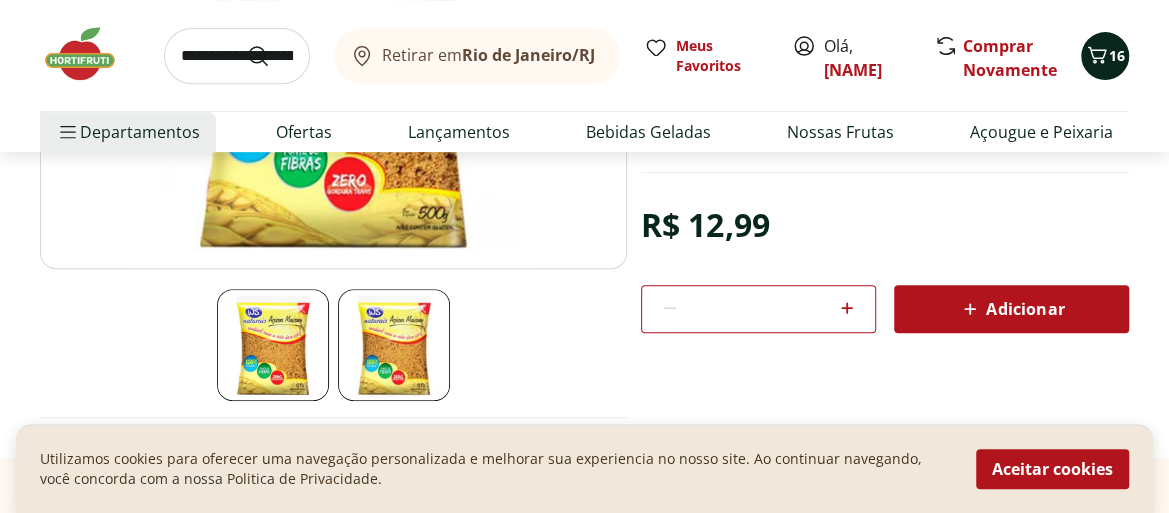 click 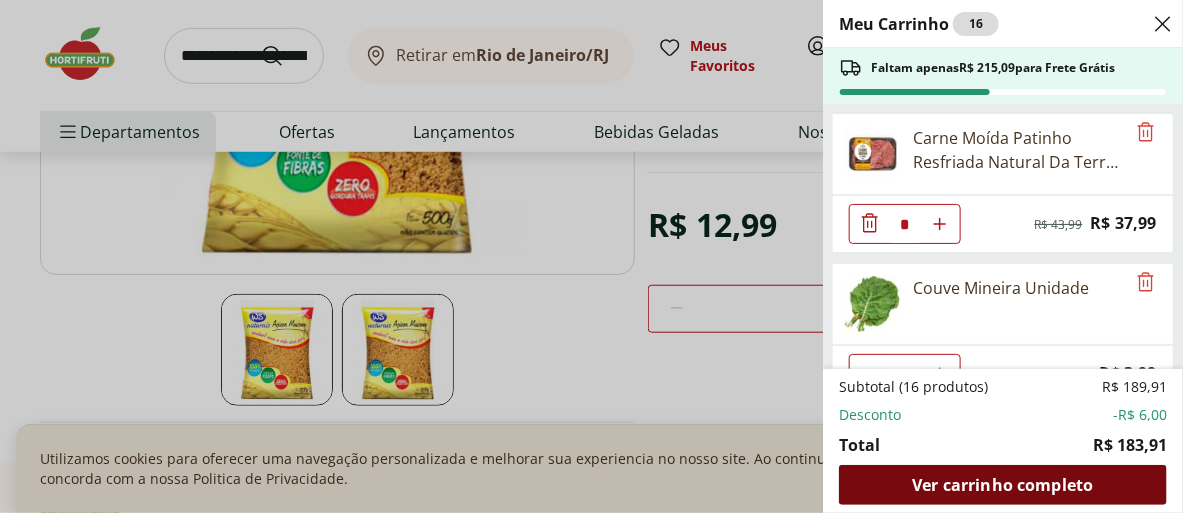 click on "Ver carrinho completo" at bounding box center [1002, 485] 